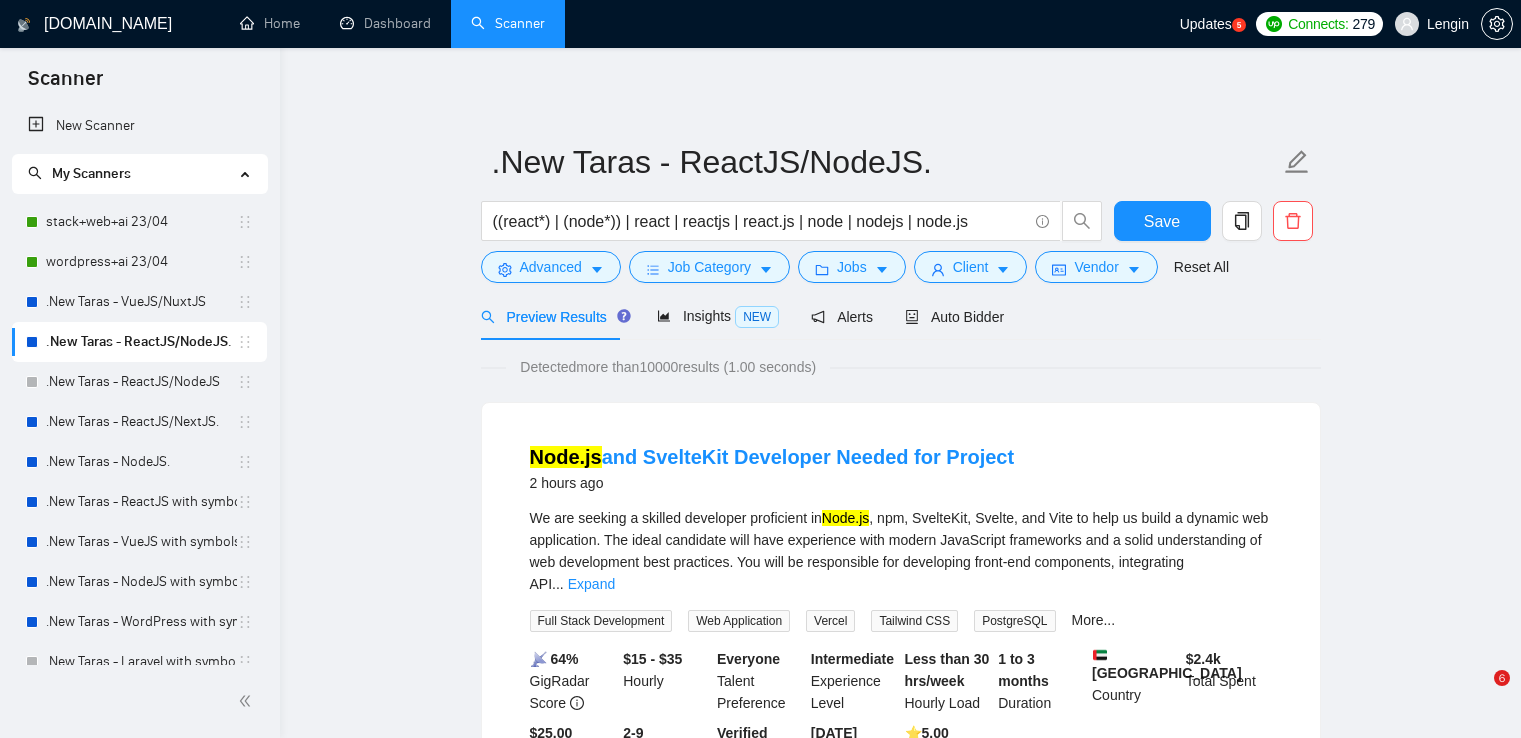 click on ".New Taras - ReactJS/NodeJS." at bounding box center [141, 342] 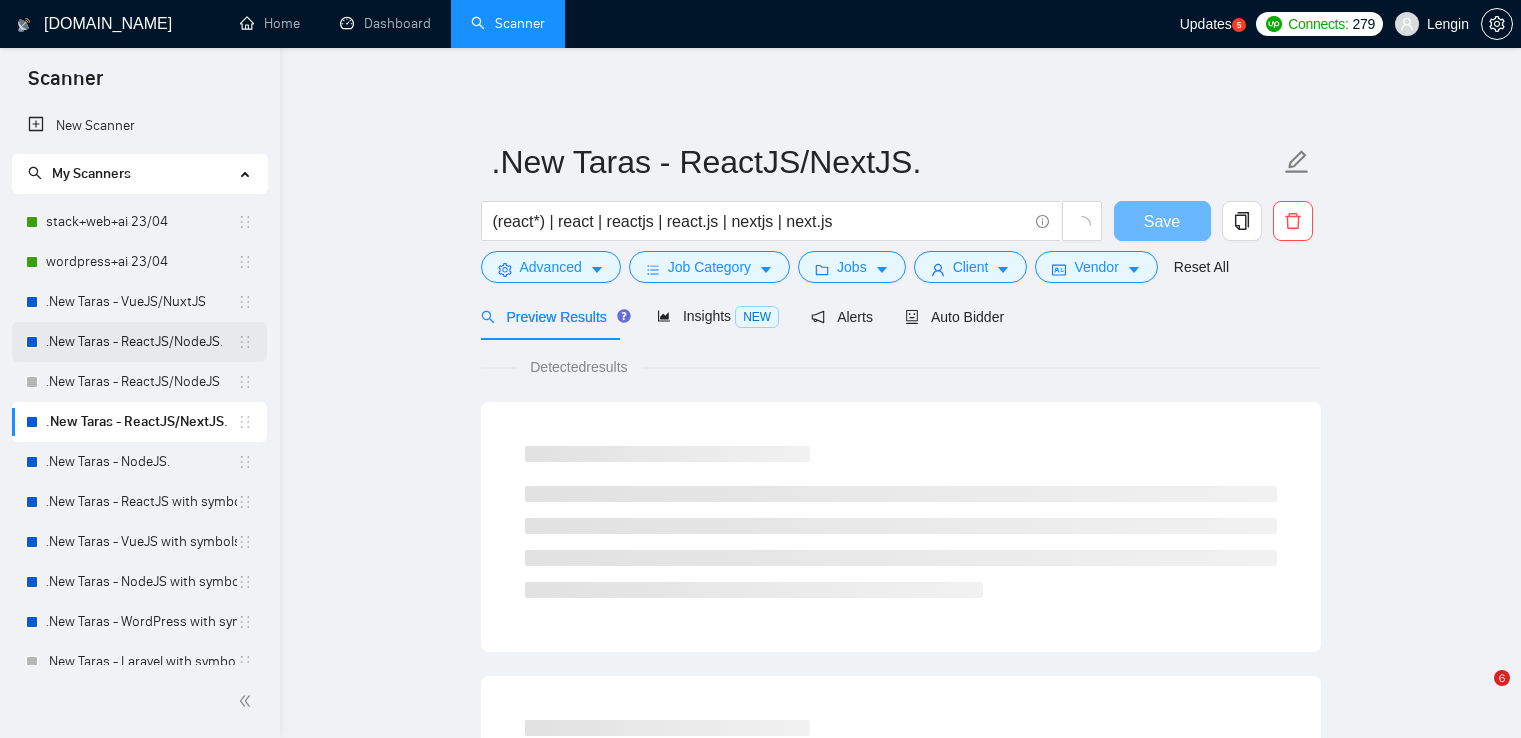 scroll, scrollTop: 0, scrollLeft: 0, axis: both 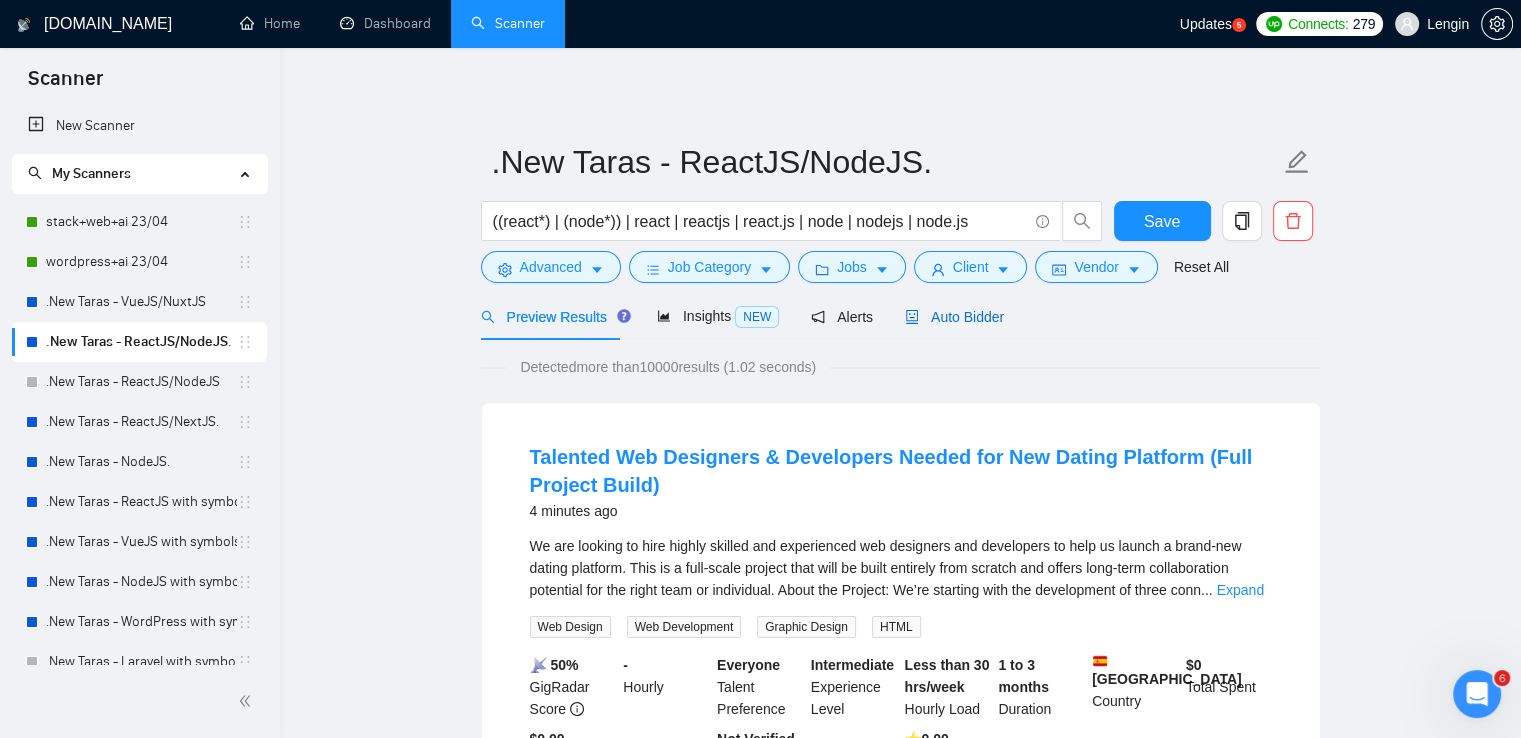 click on "Auto Bidder" at bounding box center [954, 317] 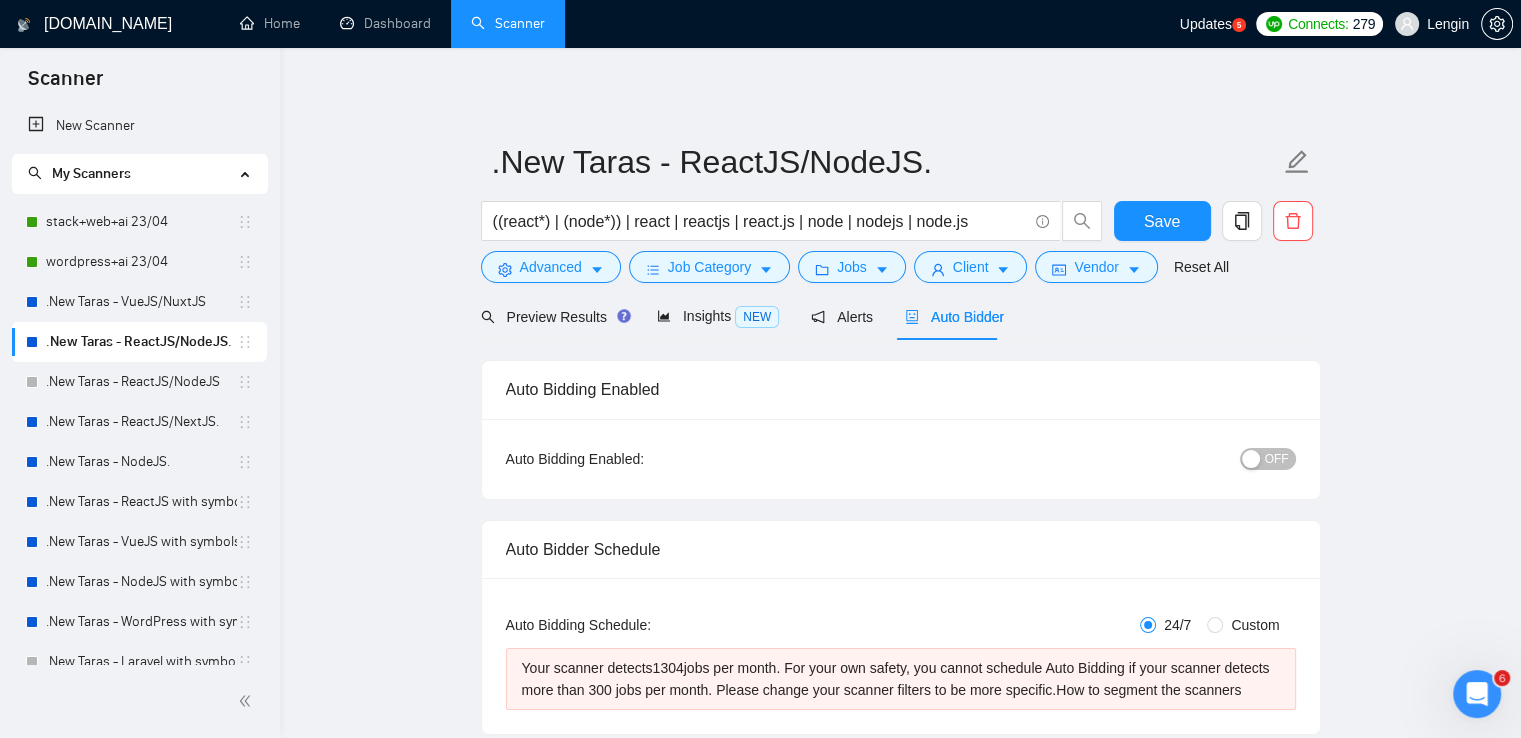 type 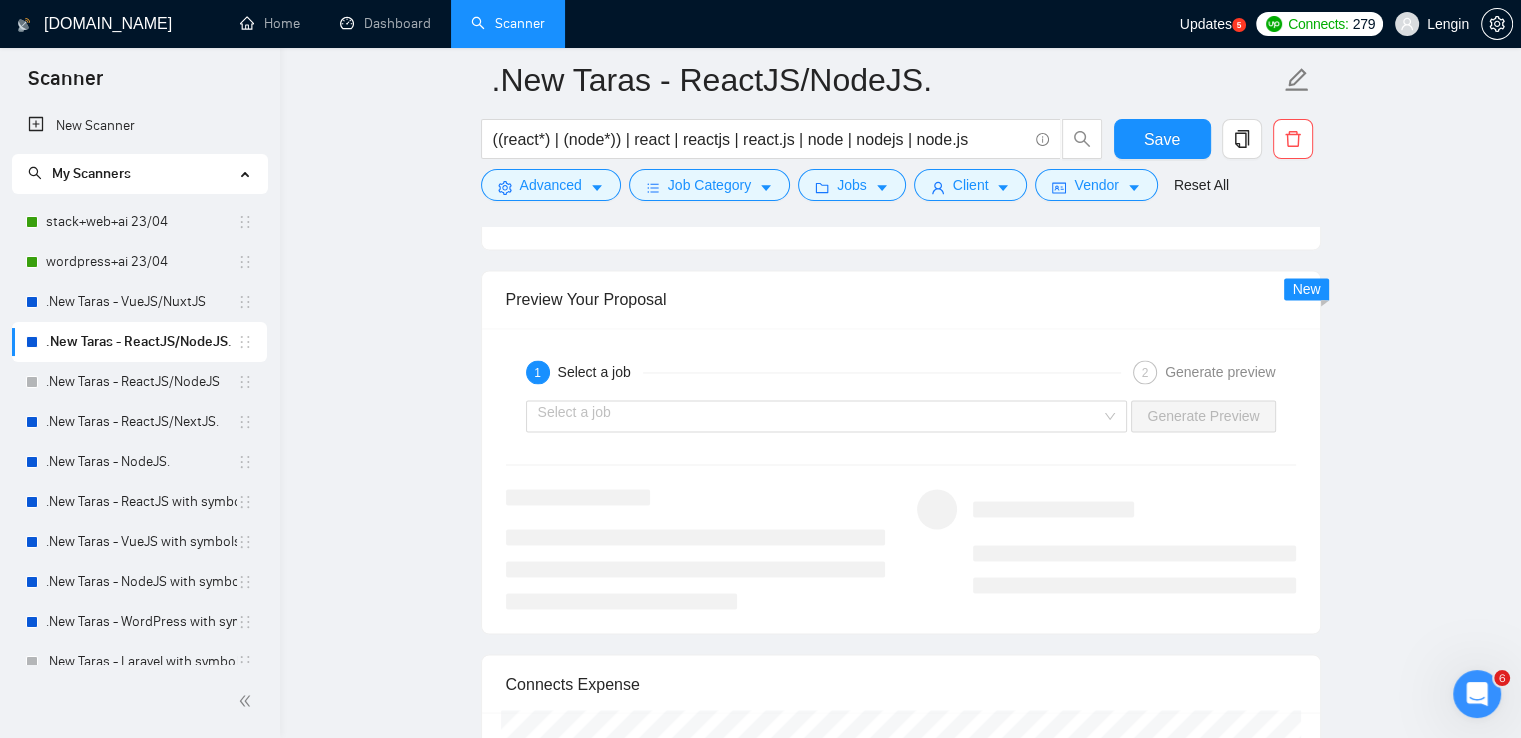 scroll, scrollTop: 3223, scrollLeft: 0, axis: vertical 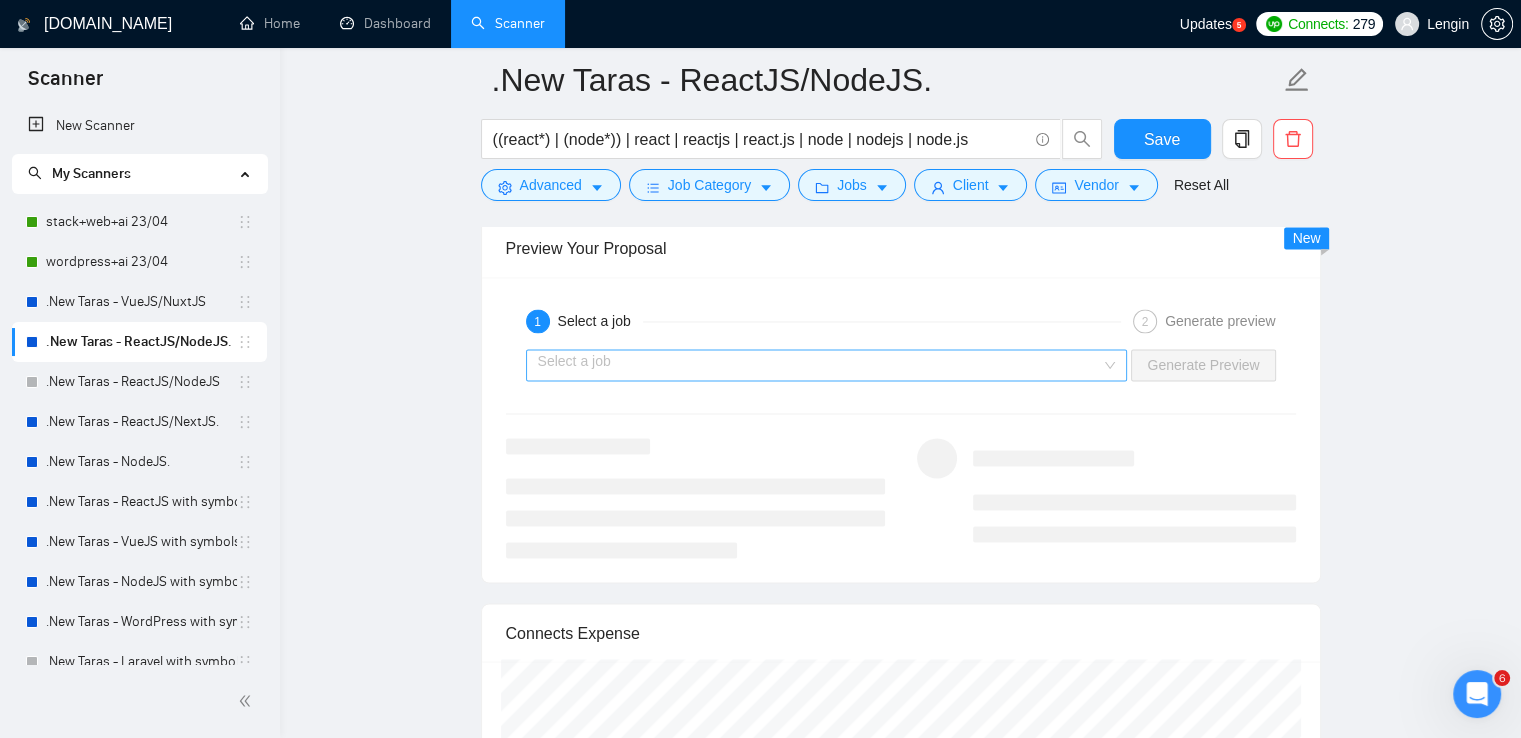 click on "Select a job" at bounding box center (827, 365) 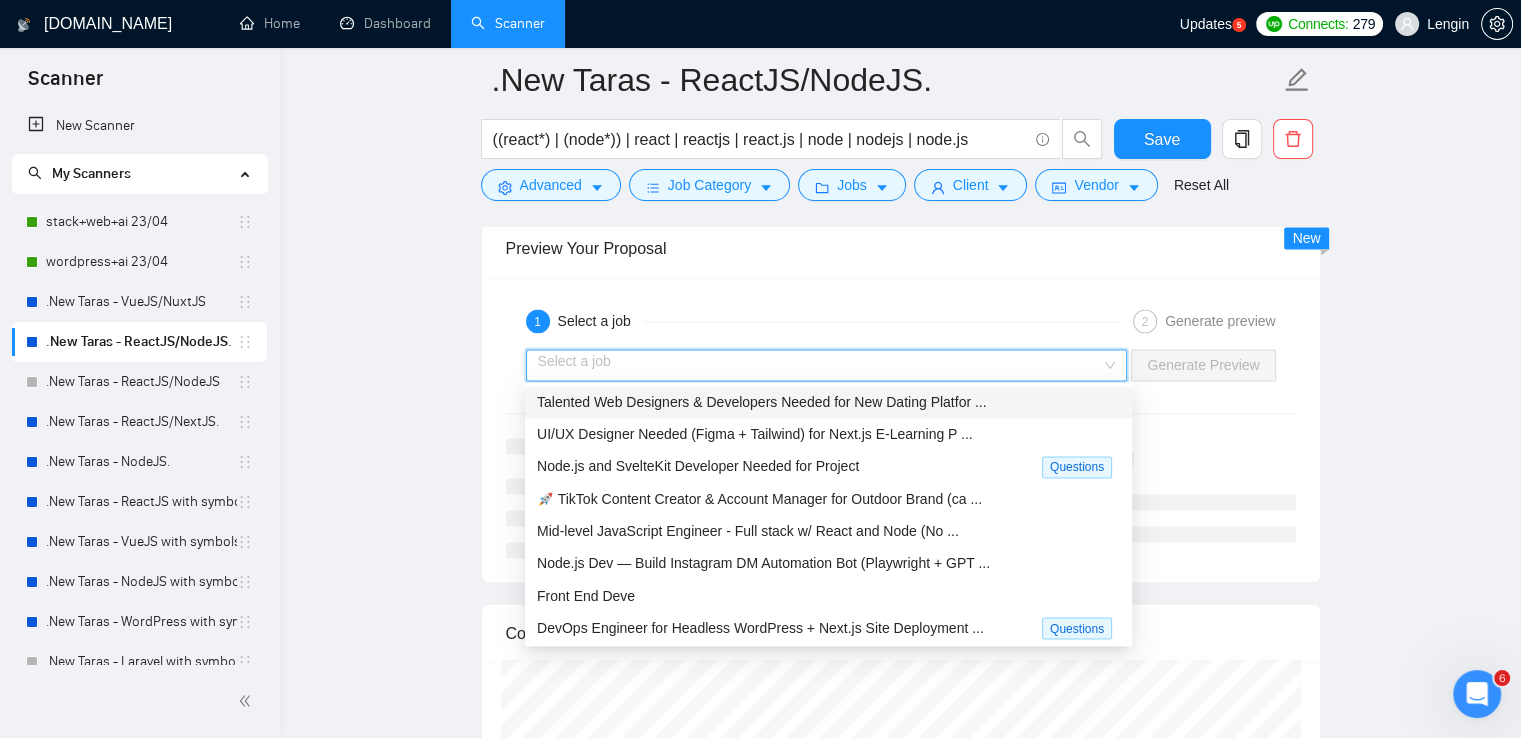 click on "Talented Web Designers & Developers Needed for New Dating Platfor ..." at bounding box center (828, 402) 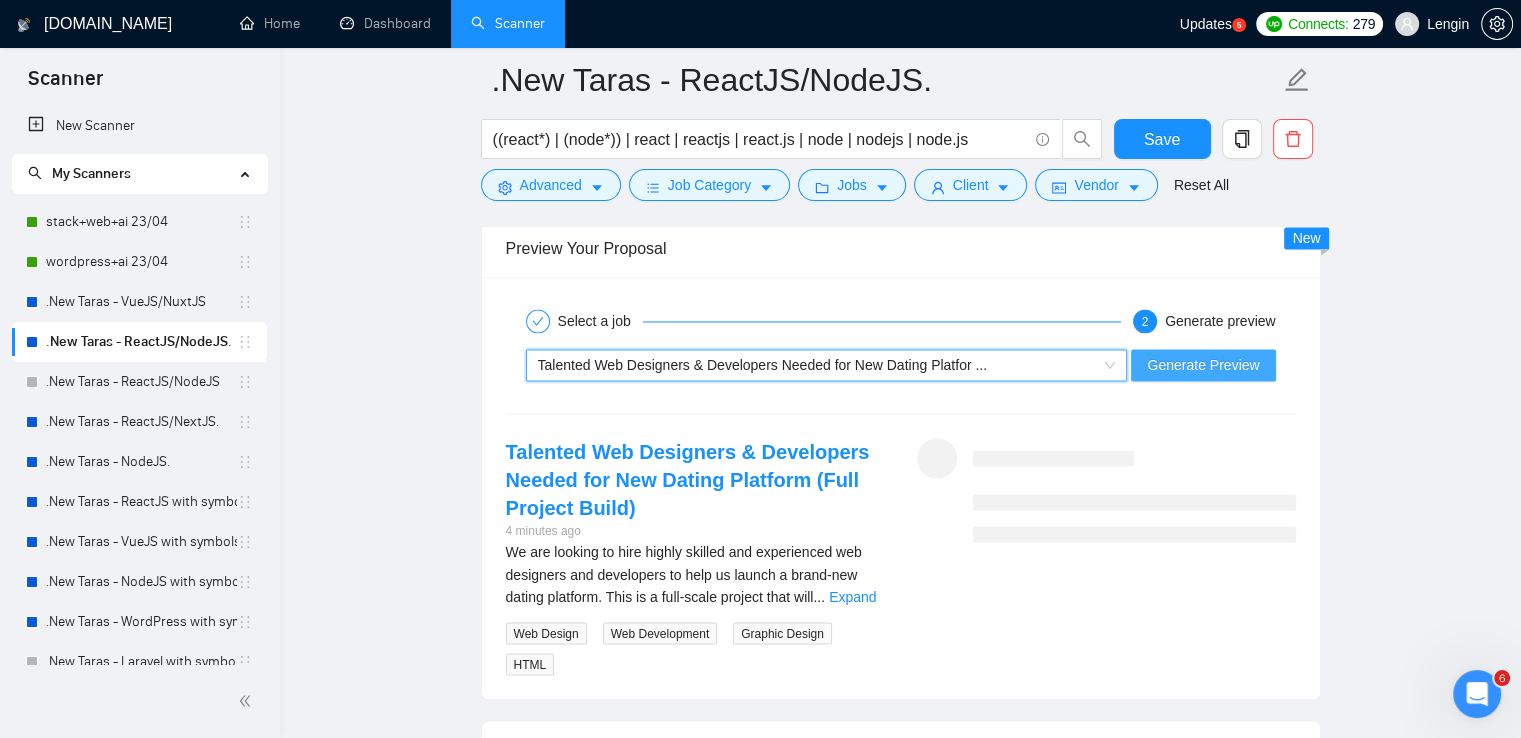 click on "Generate Preview" at bounding box center [1203, 365] 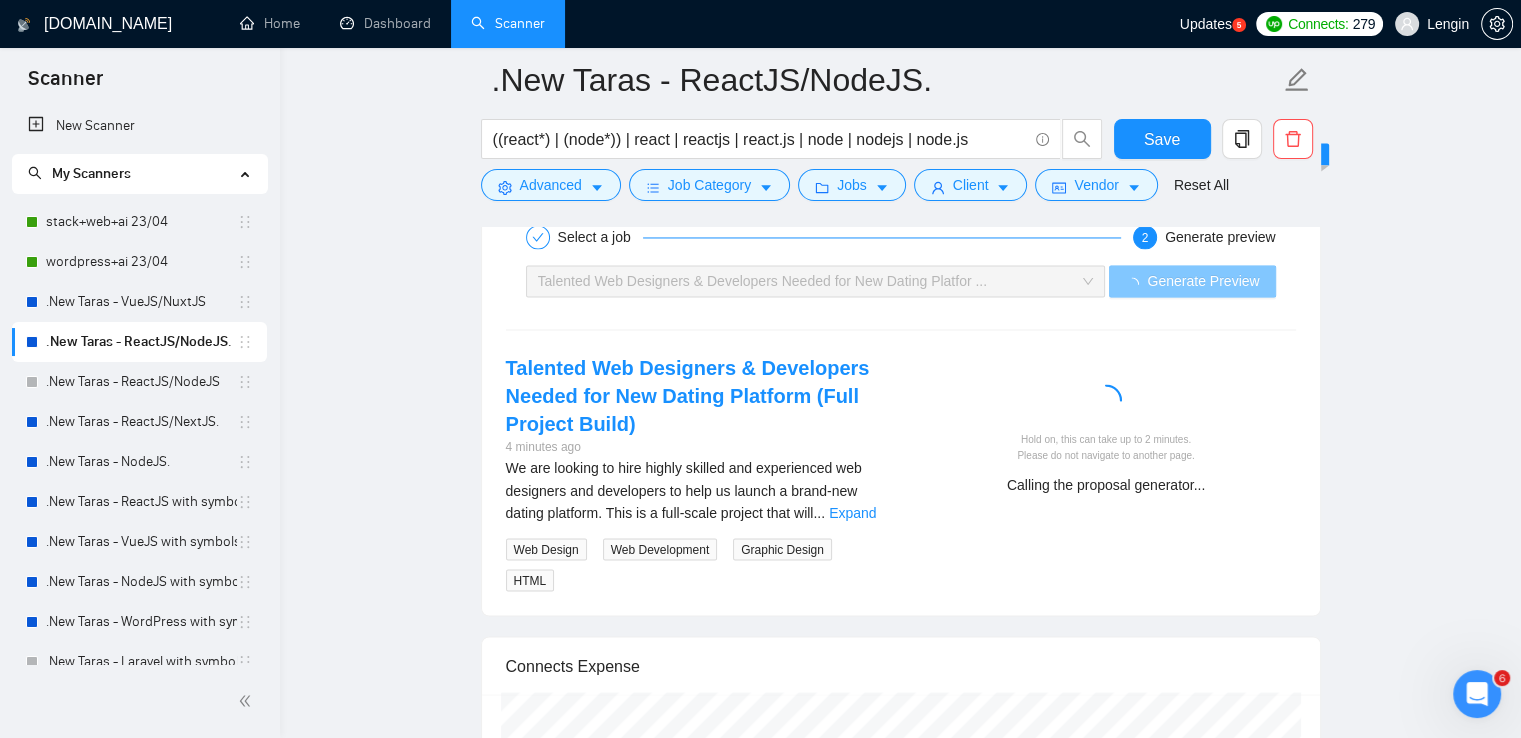 scroll, scrollTop: 3324, scrollLeft: 0, axis: vertical 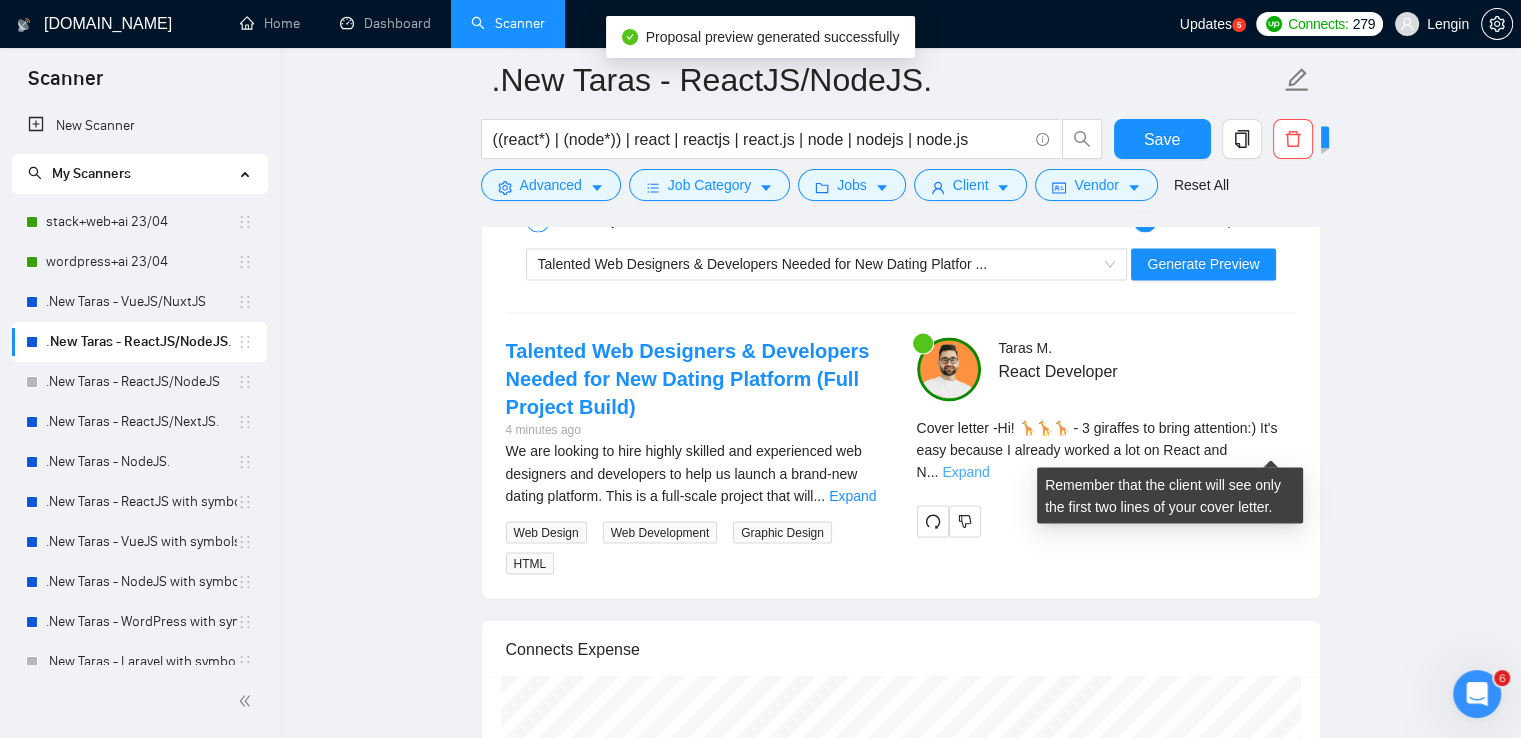 click on "Expand" at bounding box center (965, 472) 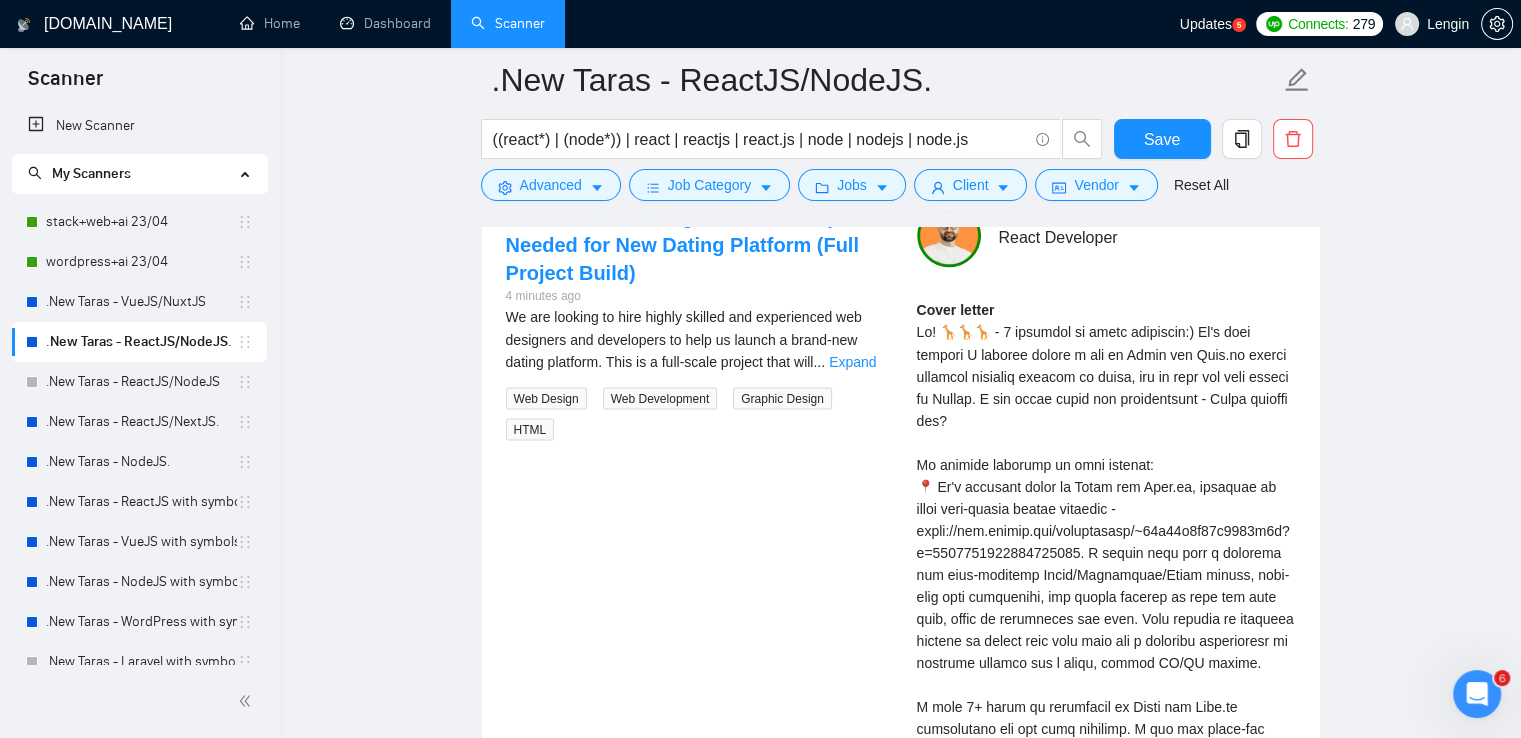 scroll, scrollTop: 3459, scrollLeft: 0, axis: vertical 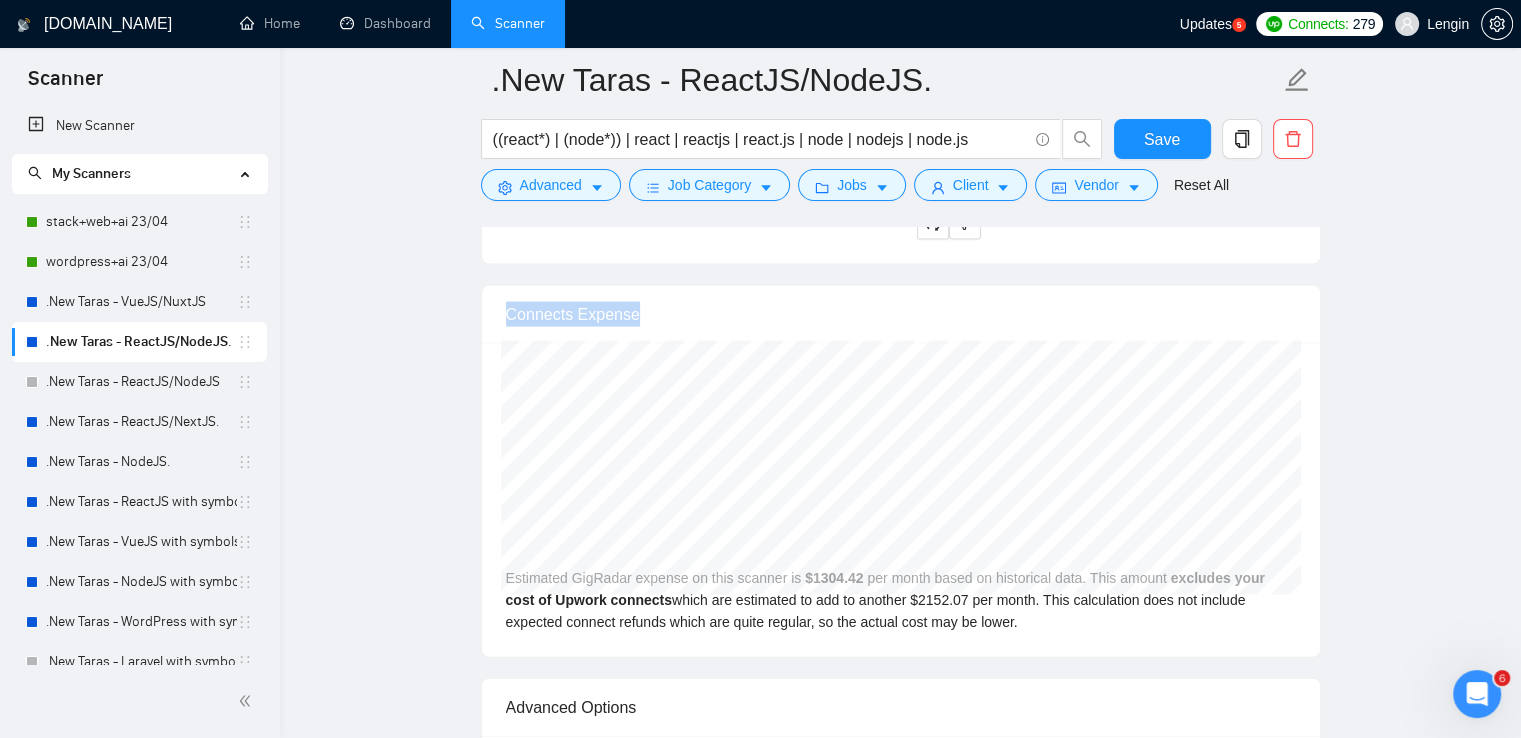 drag, startPoint x: 917, startPoint y: 325, endPoint x: 1069, endPoint y: 269, distance: 161.98766 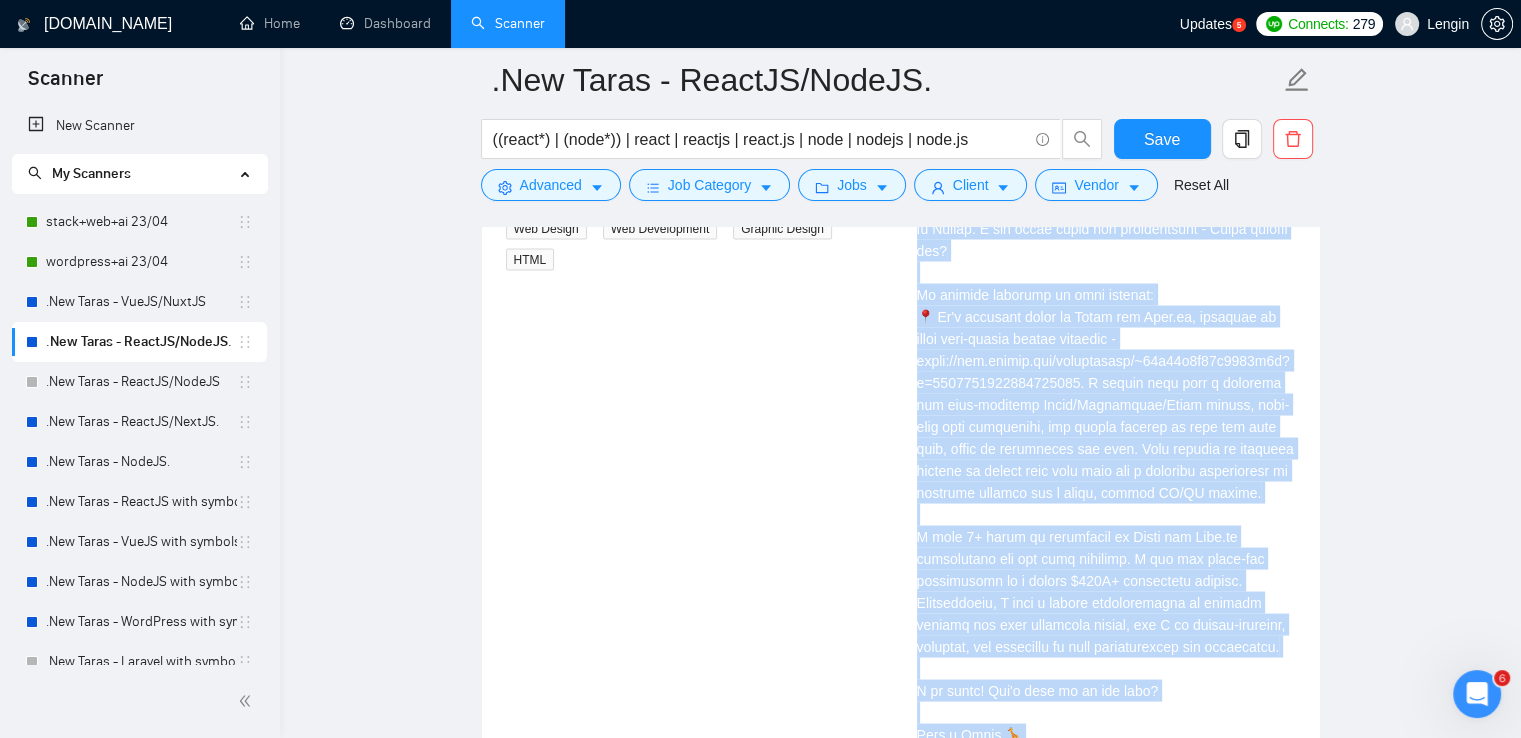 scroll, scrollTop: 3492, scrollLeft: 0, axis: vertical 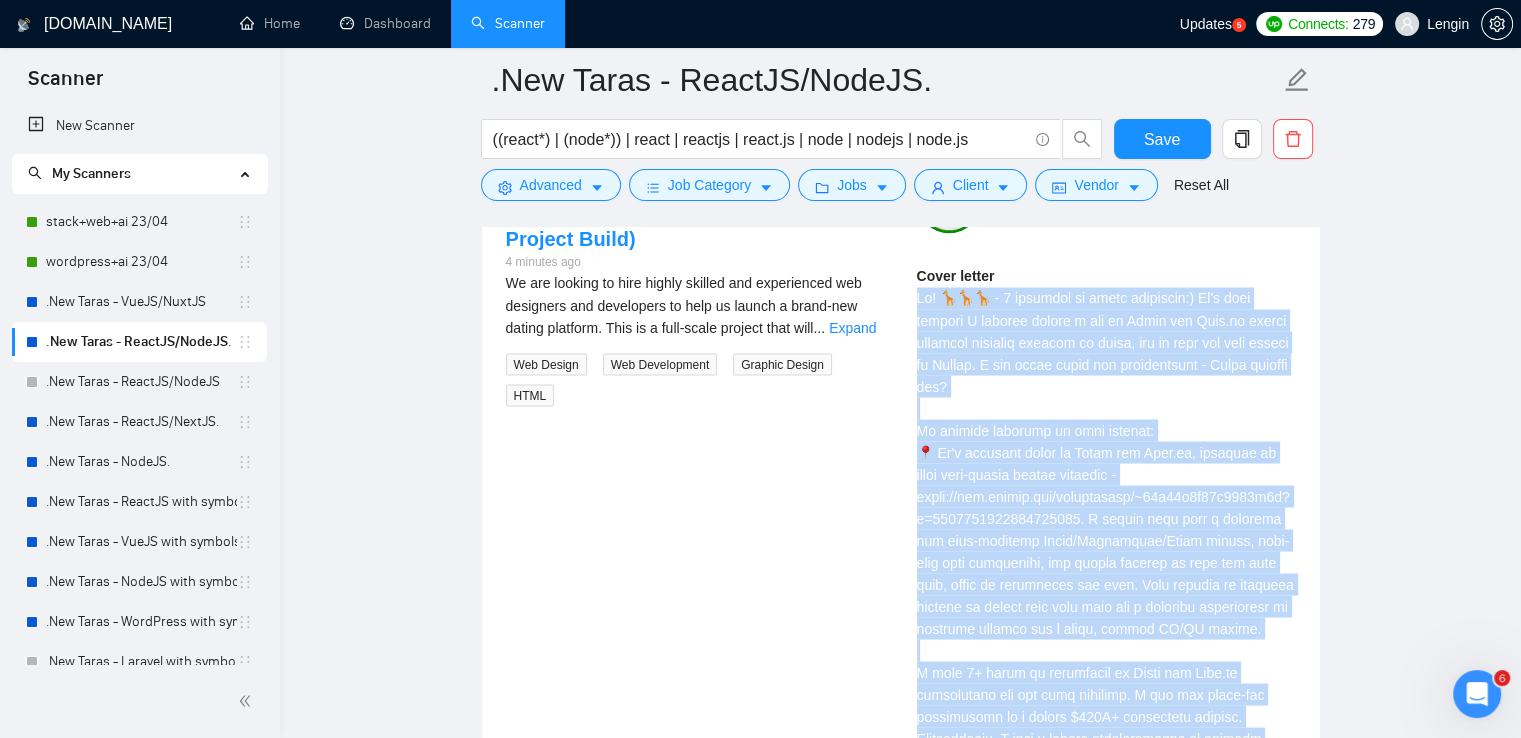 click on "Cover letter" at bounding box center (1106, 573) 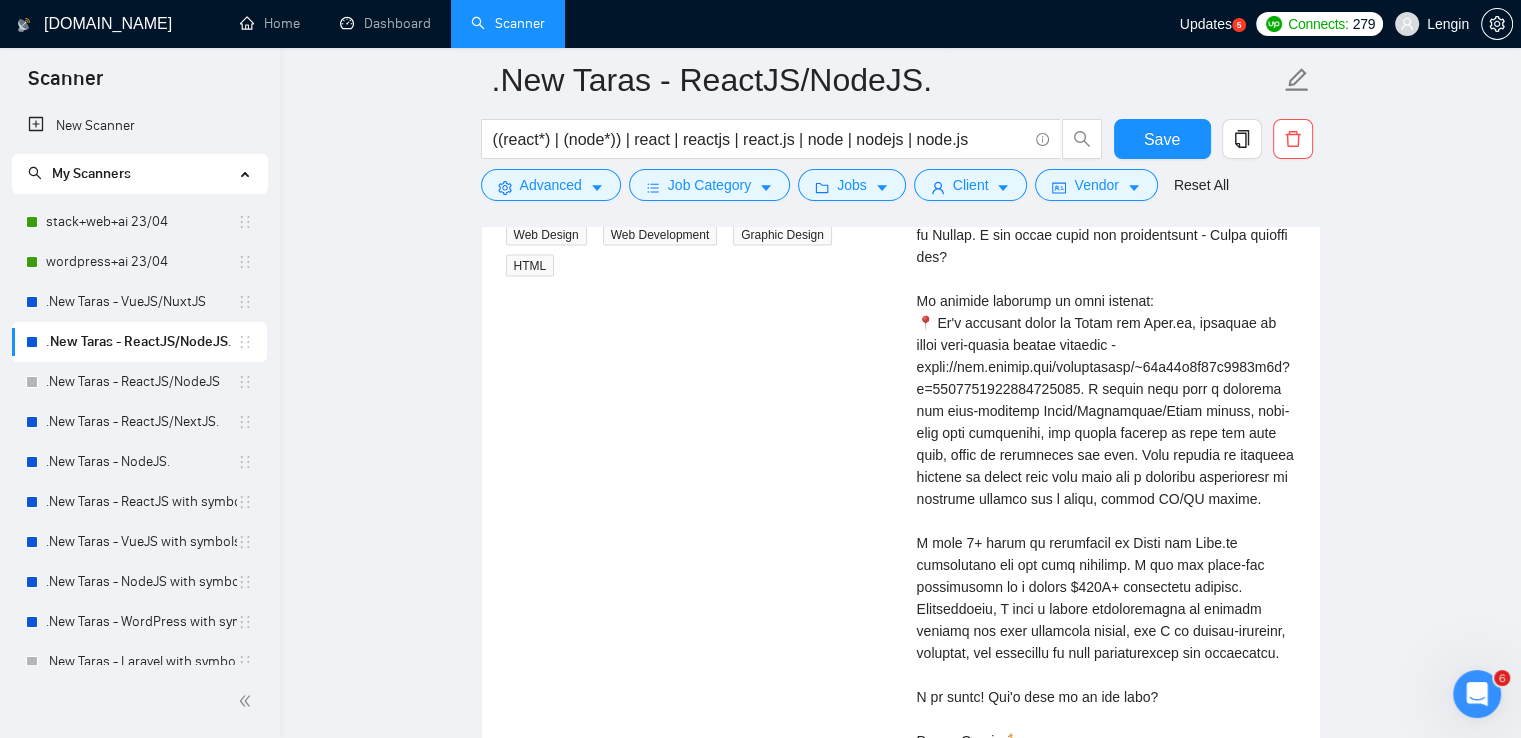 scroll, scrollTop: 3624, scrollLeft: 0, axis: vertical 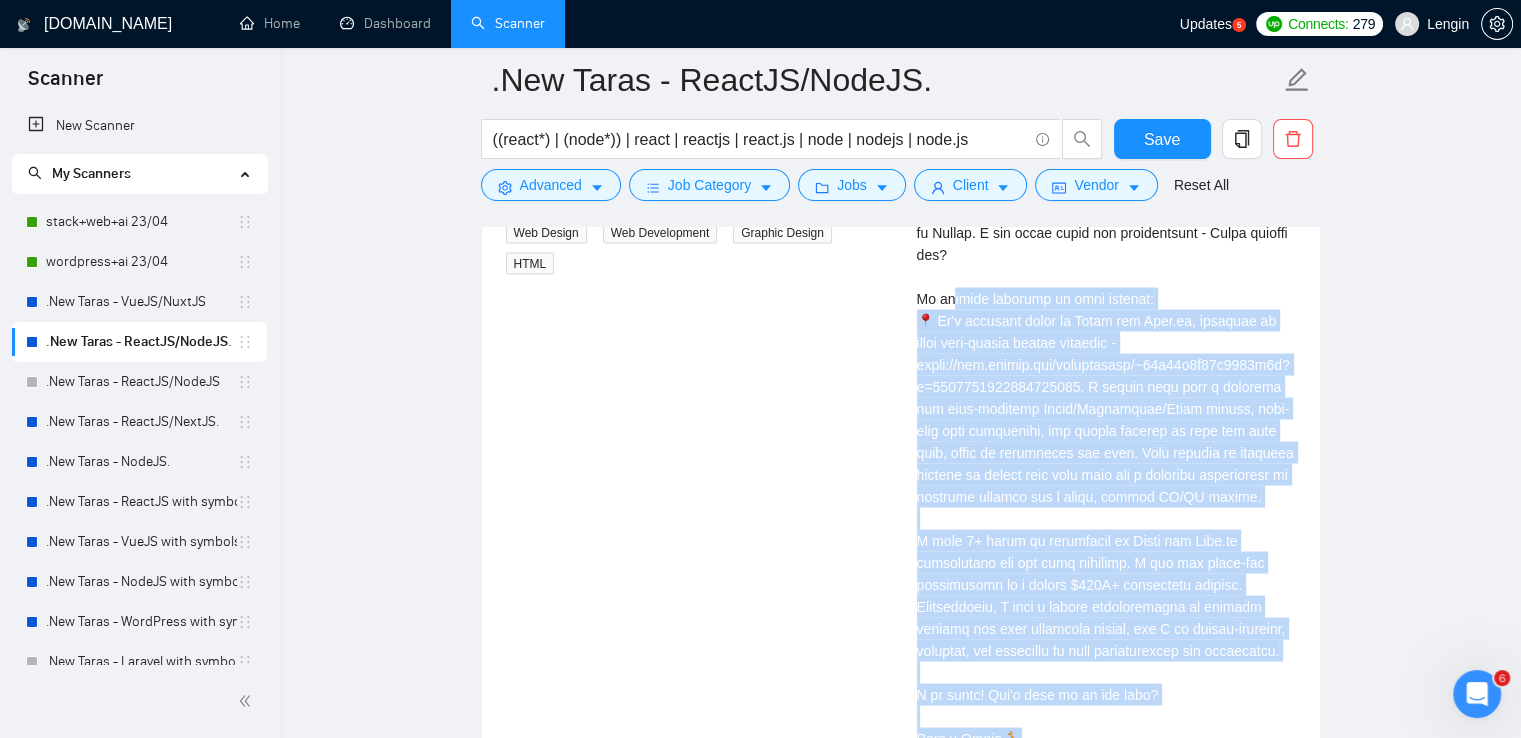 drag, startPoint x: 1001, startPoint y: 728, endPoint x: 956, endPoint y: 287, distance: 443.28998 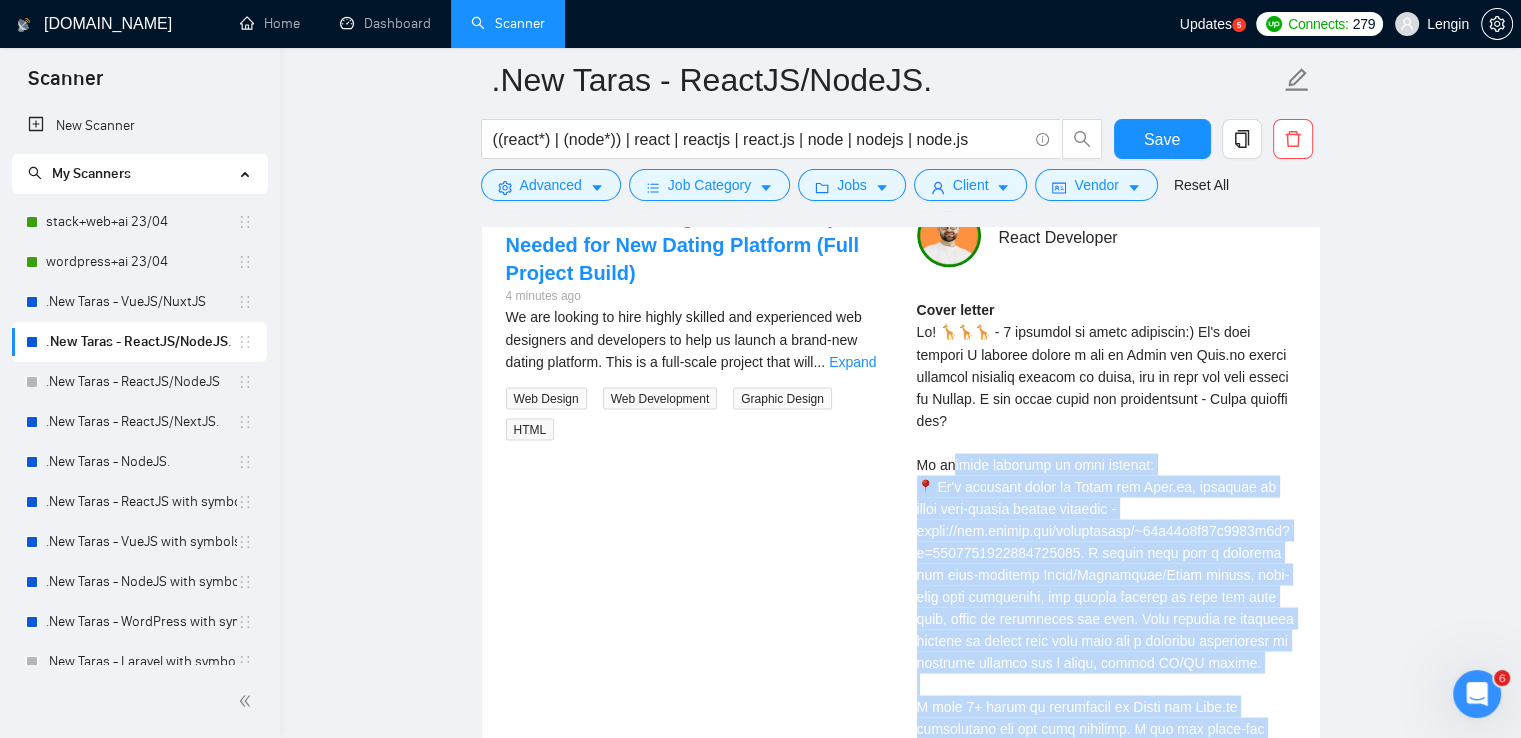 scroll, scrollTop: 3462, scrollLeft: 0, axis: vertical 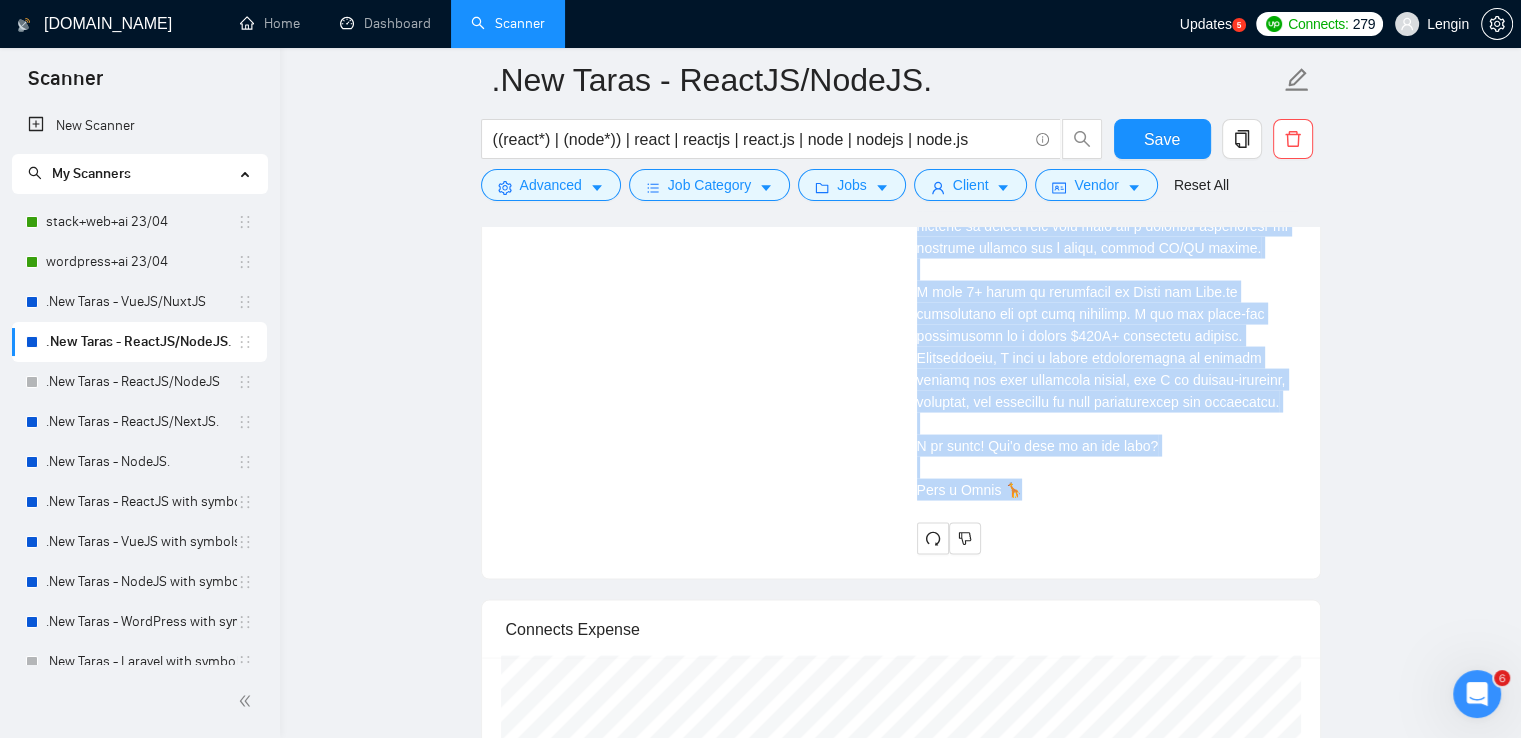 drag, startPoint x: 920, startPoint y: 325, endPoint x: 1026, endPoint y: 487, distance: 193.59752 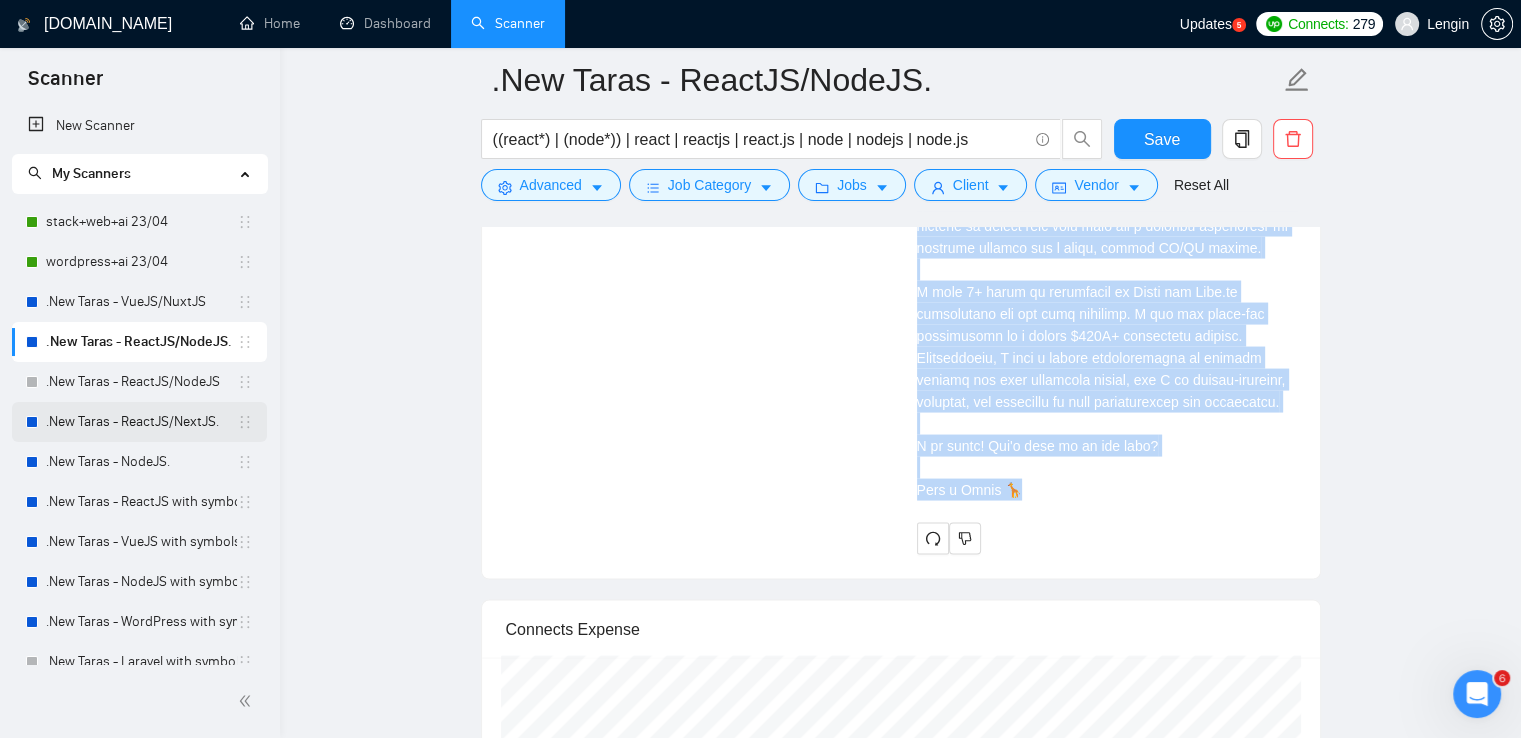 click on ".New Taras - ReactJS/NextJS." at bounding box center [141, 422] 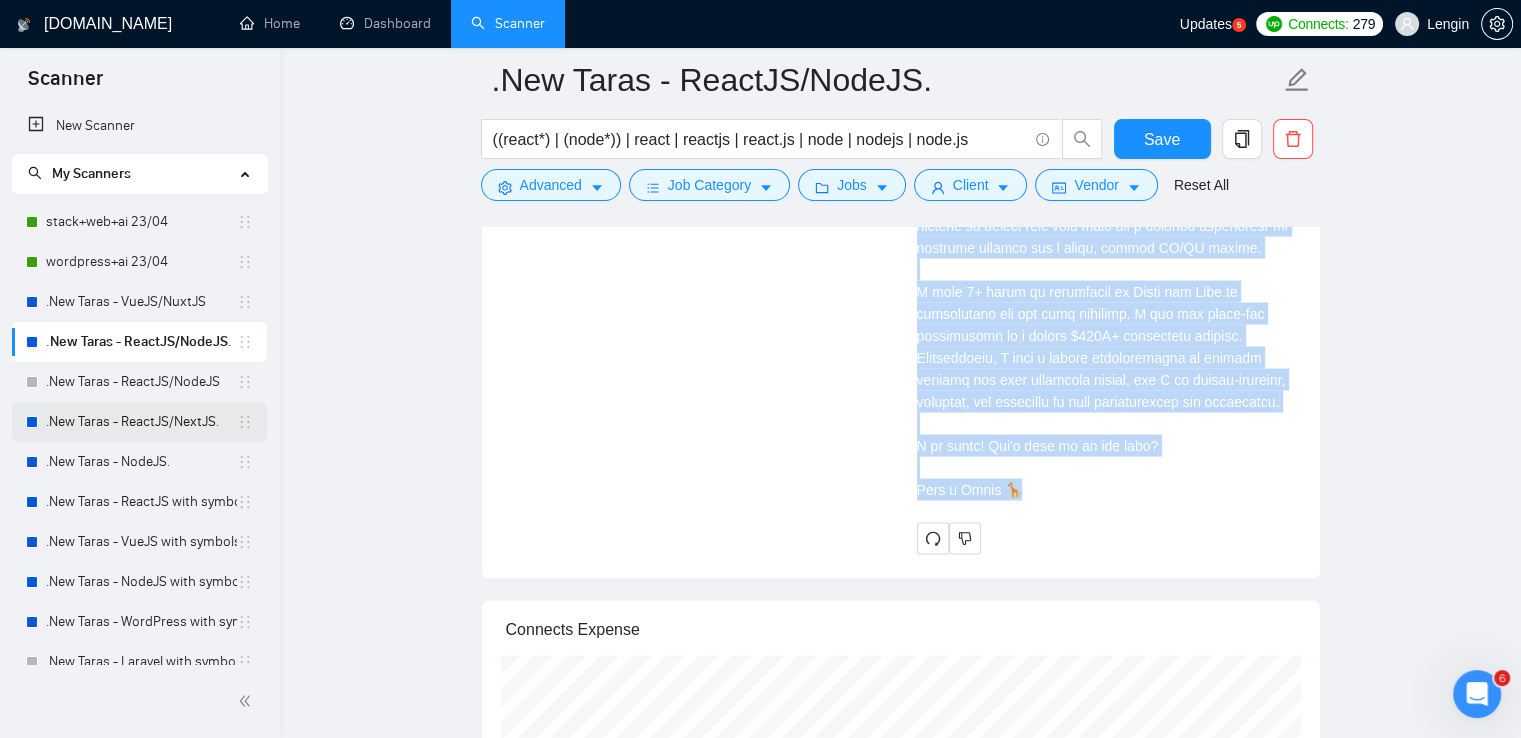 scroll, scrollTop: 0, scrollLeft: 0, axis: both 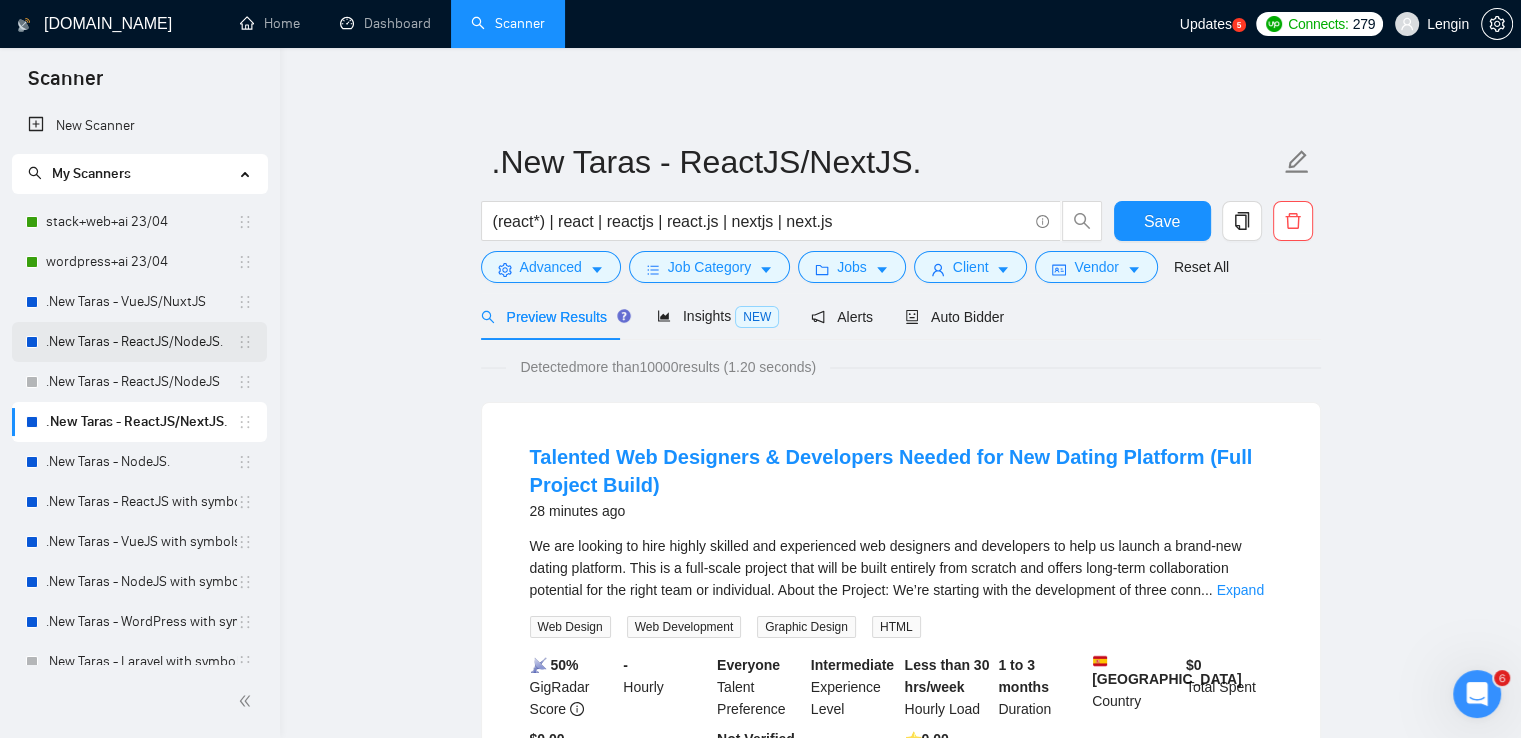 click on ".New Taras - ReactJS/NodeJS." at bounding box center (141, 342) 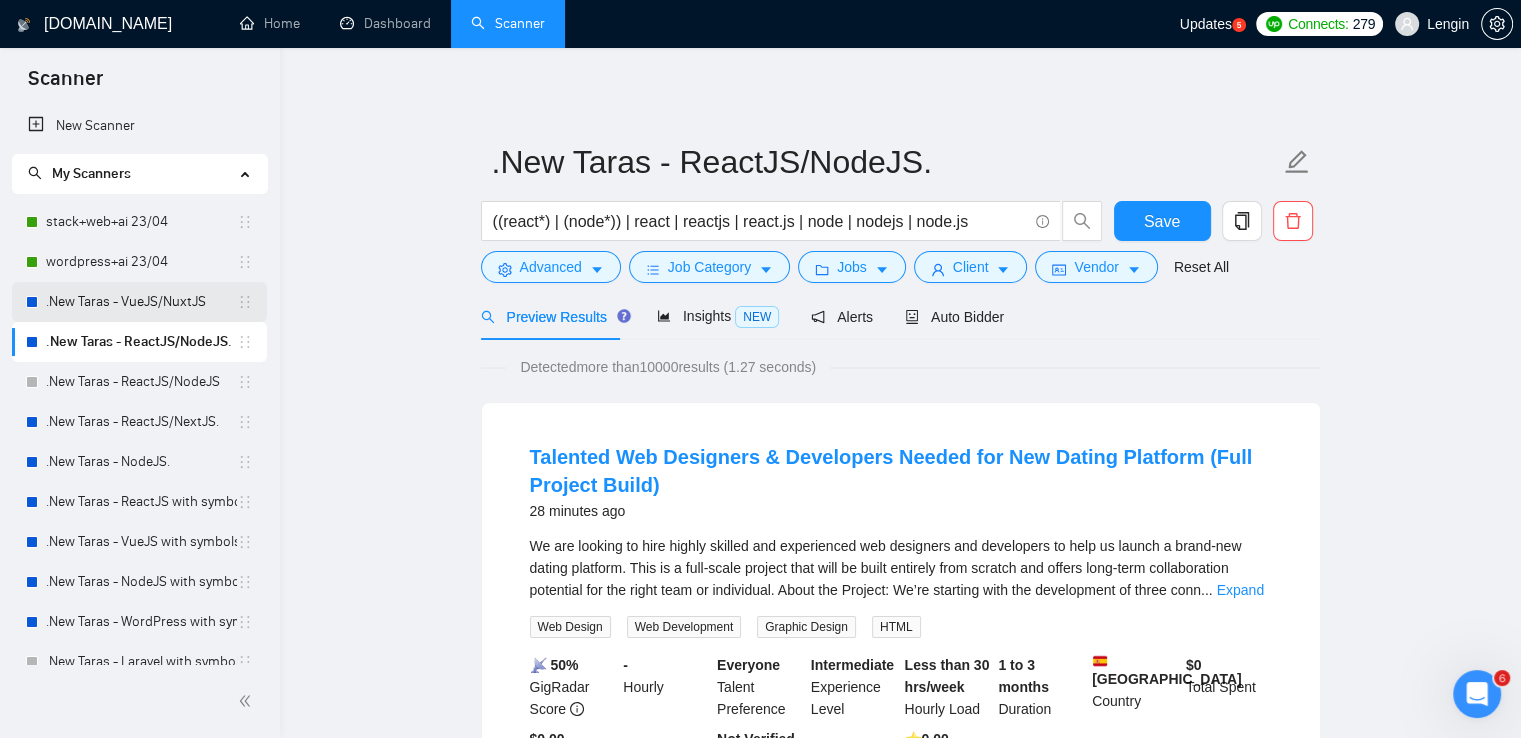 click on ".New Taras - VueJS/NuxtJS" at bounding box center [141, 302] 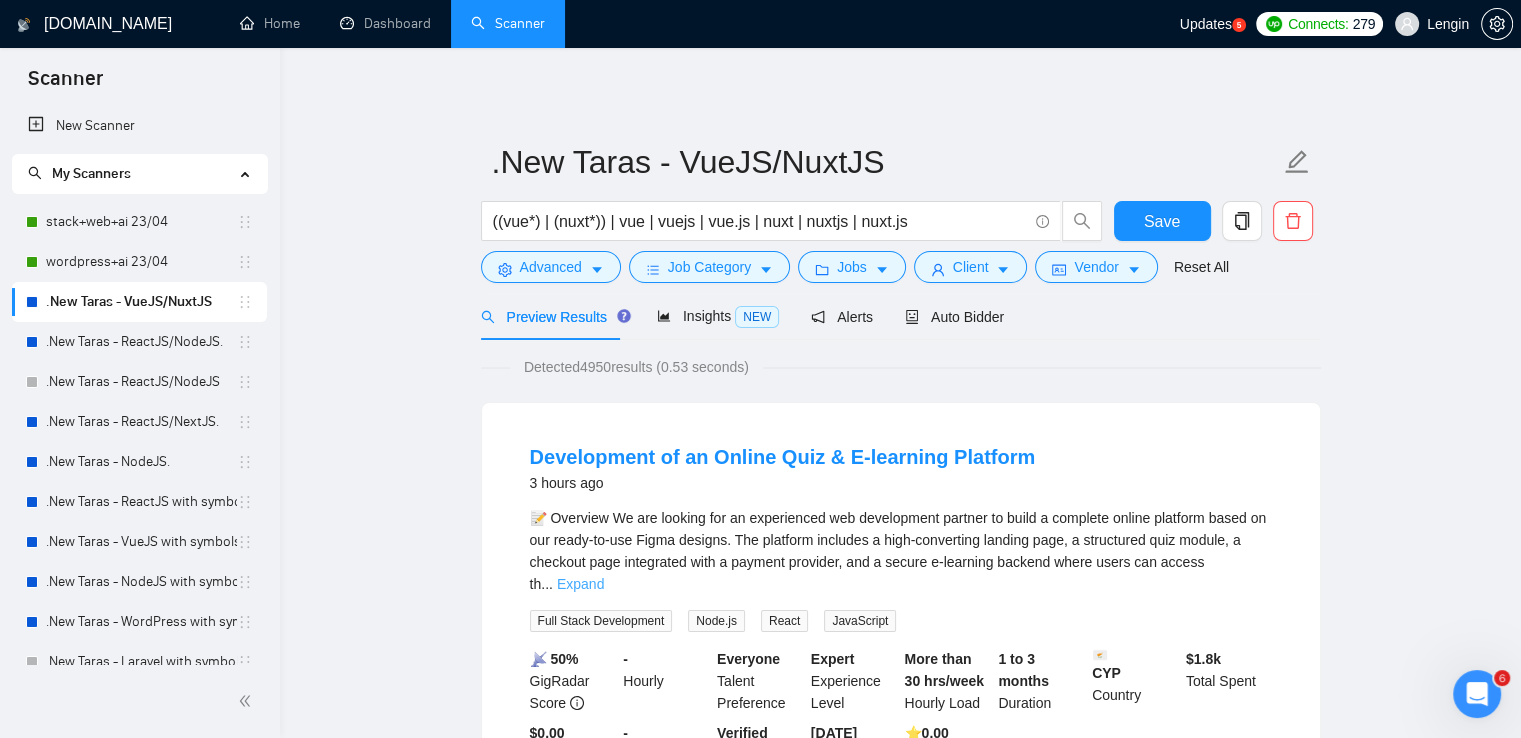 click on "Expand" at bounding box center [580, 584] 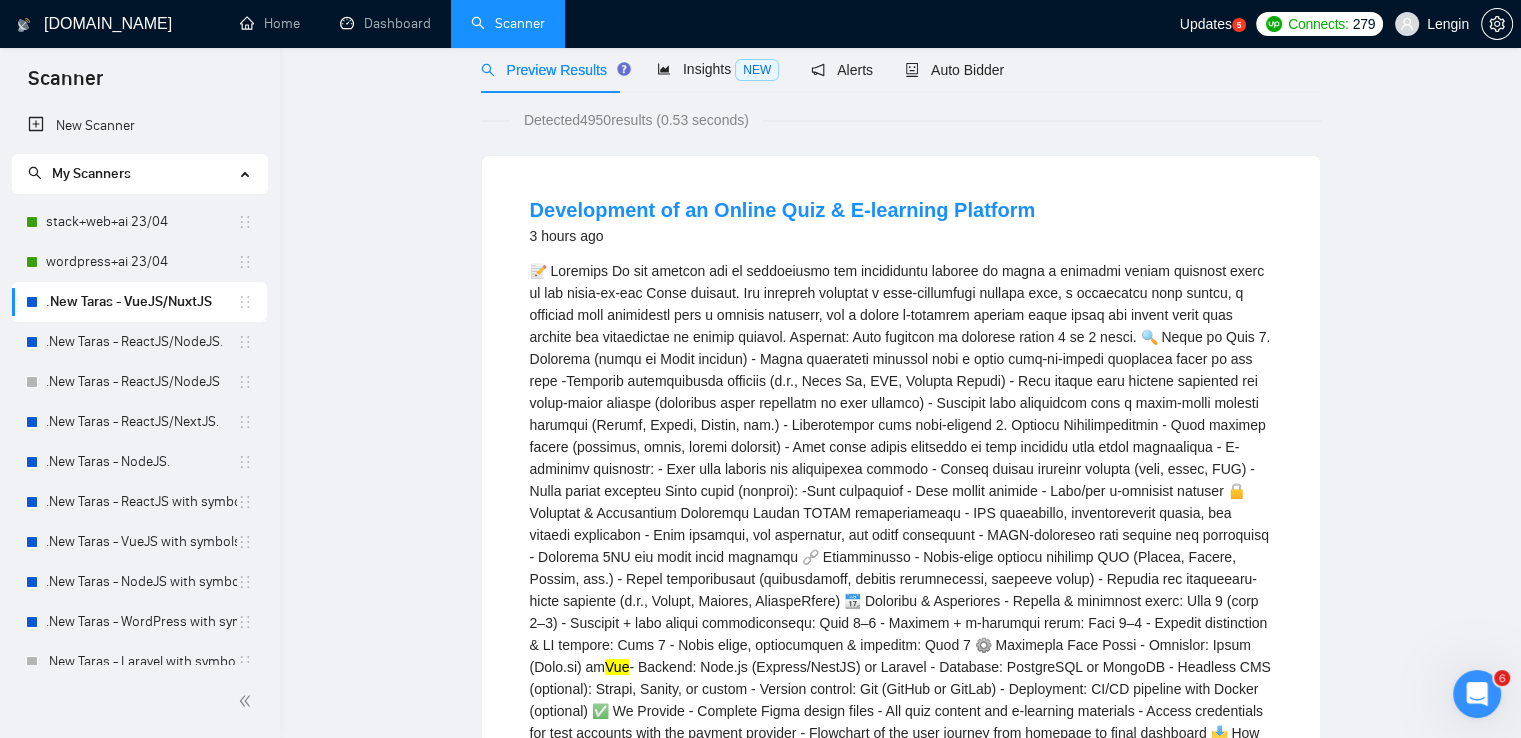 scroll, scrollTop: 0, scrollLeft: 0, axis: both 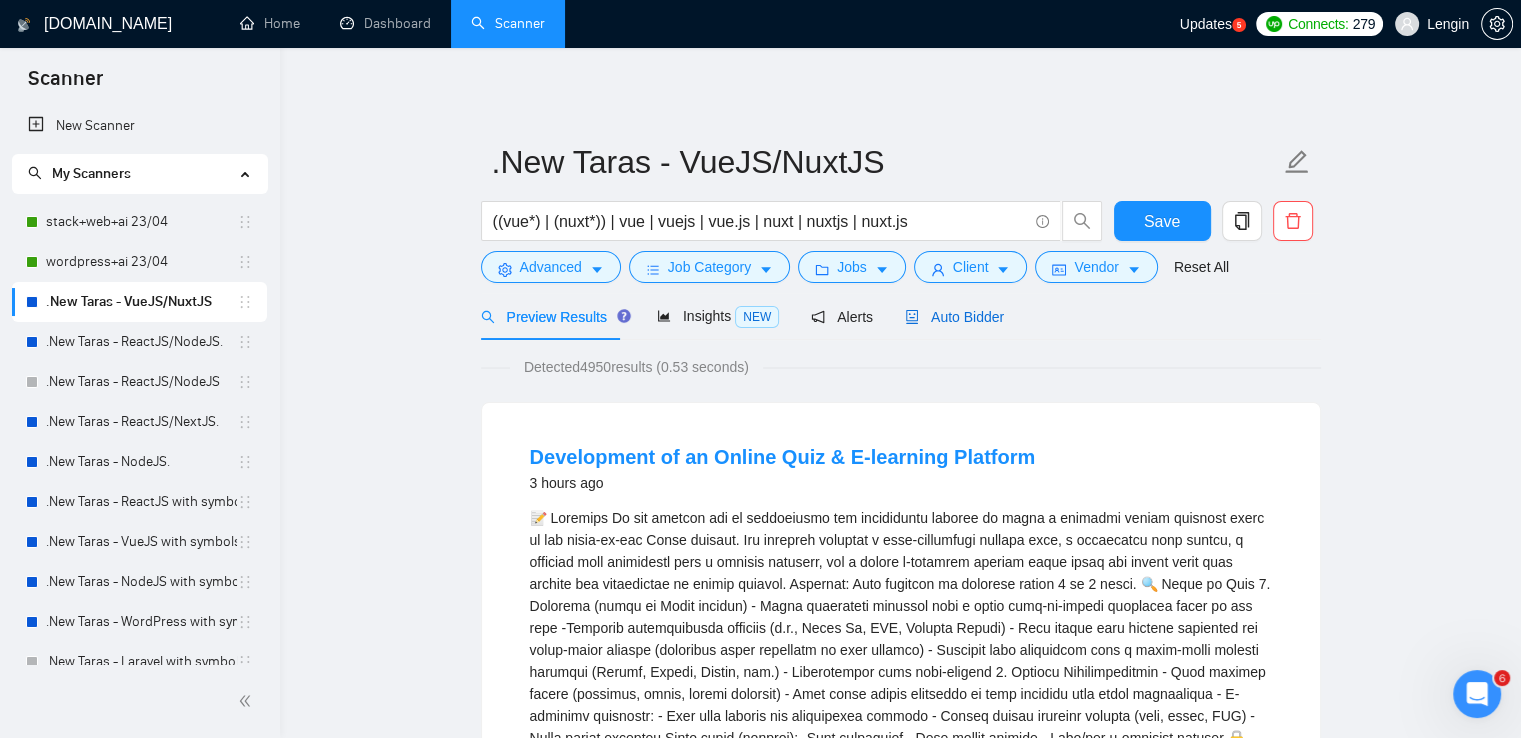click on "Auto Bidder" at bounding box center [954, 317] 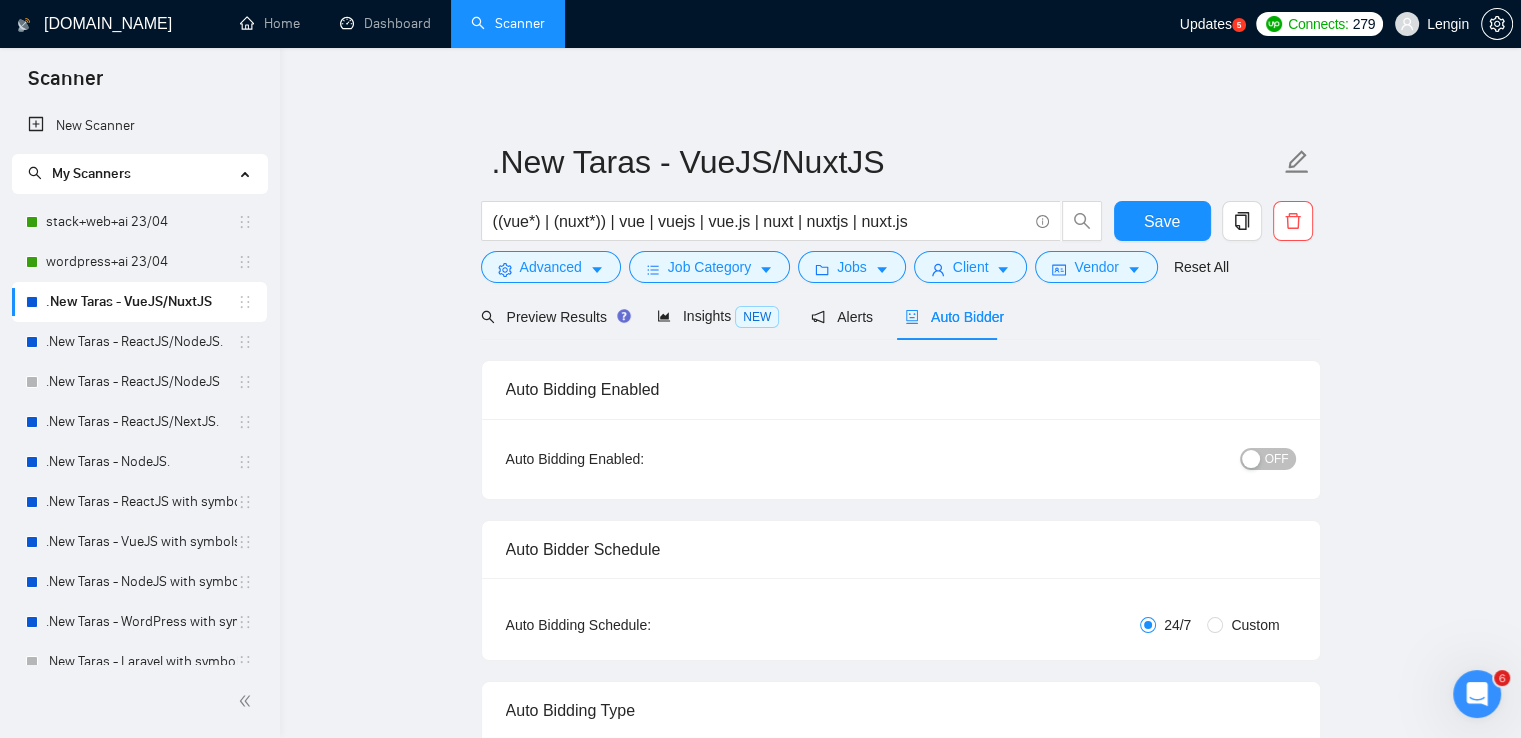 radio on "false" 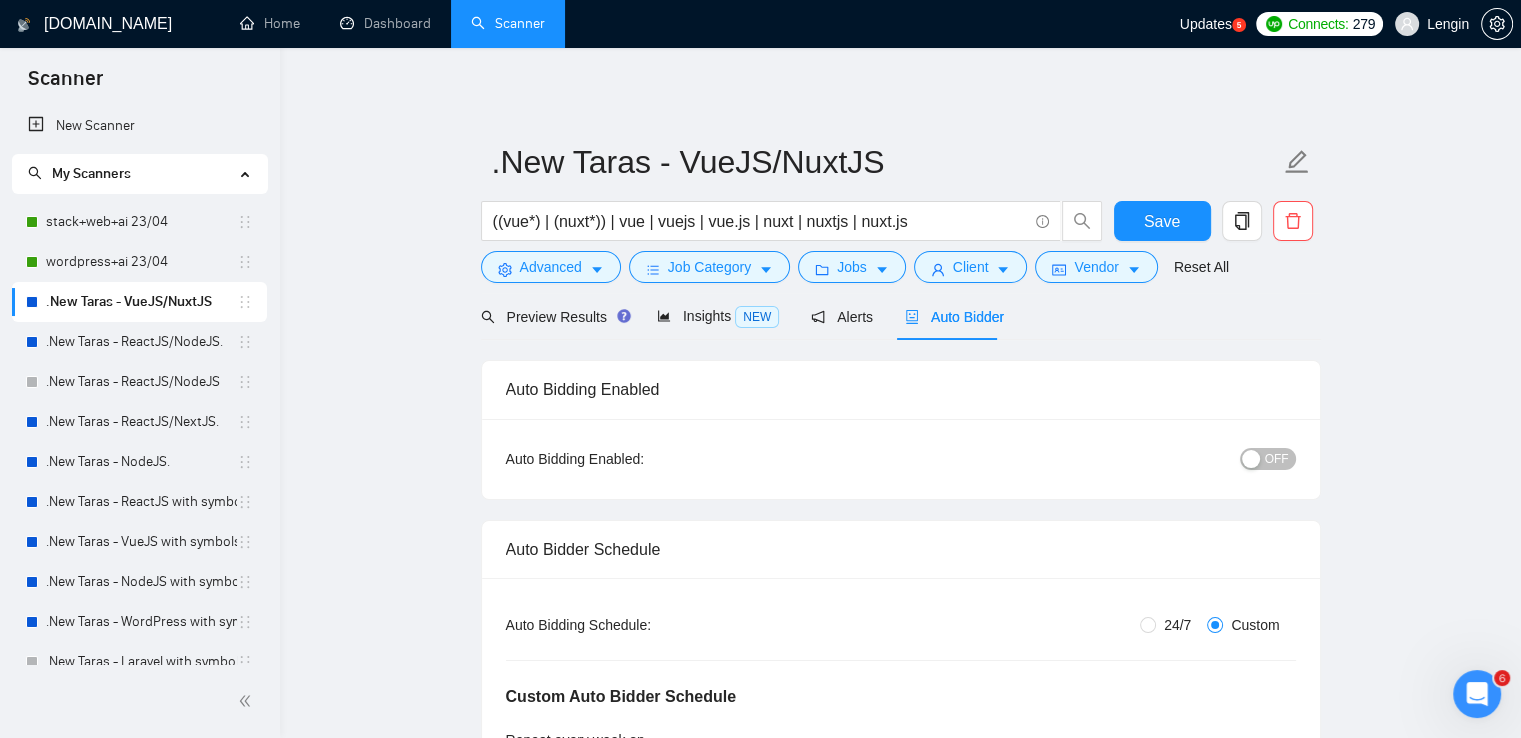 type 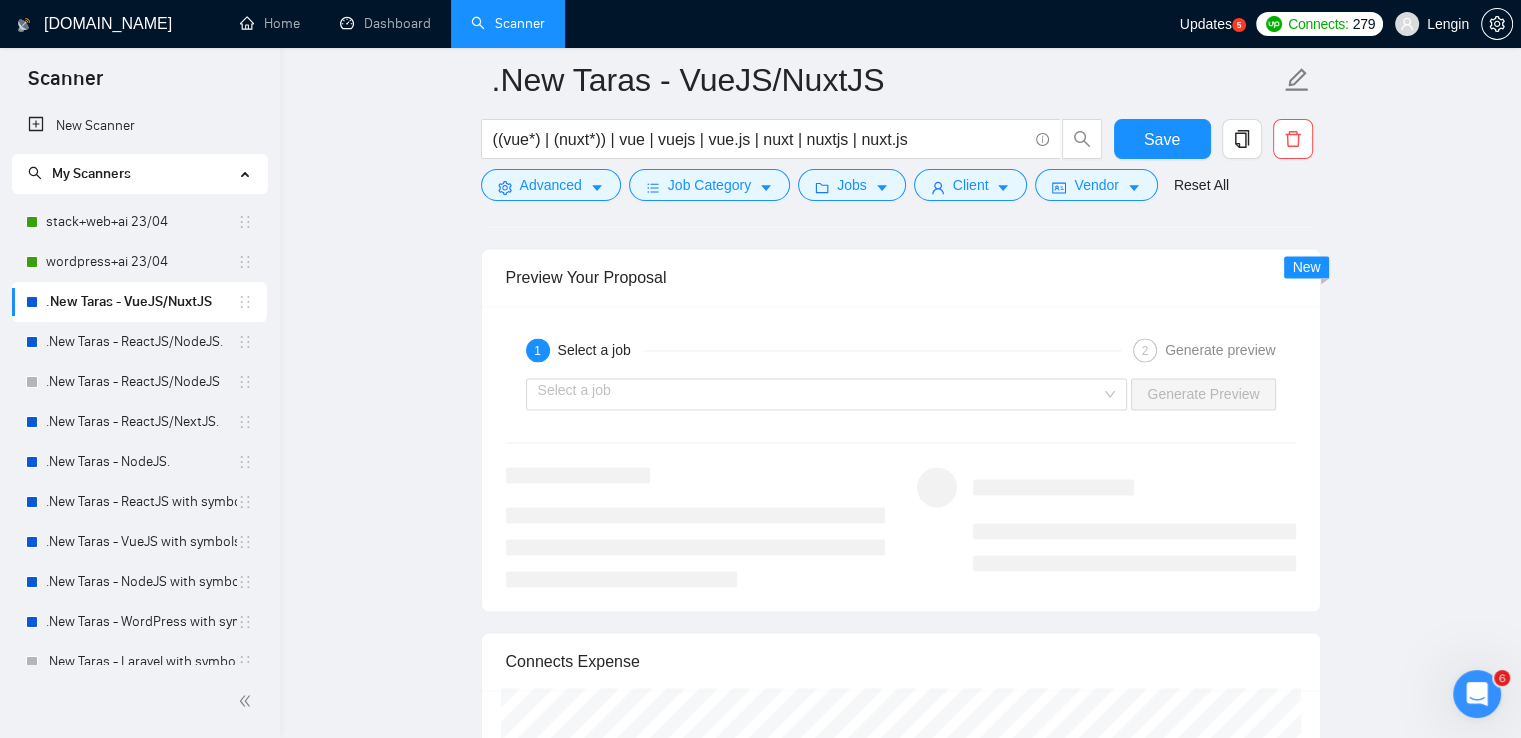 scroll, scrollTop: 3115, scrollLeft: 0, axis: vertical 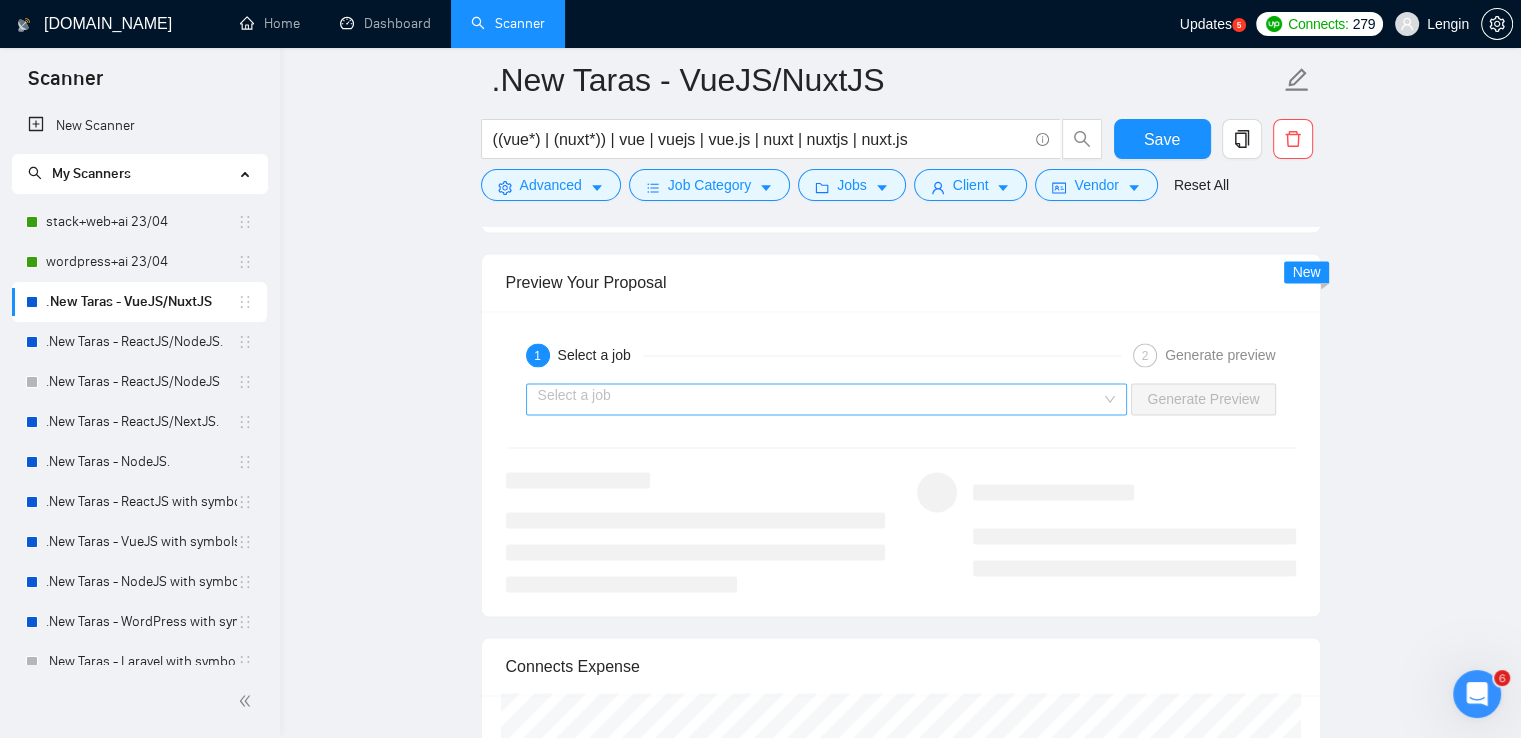 click on "Select a job" at bounding box center (827, 399) 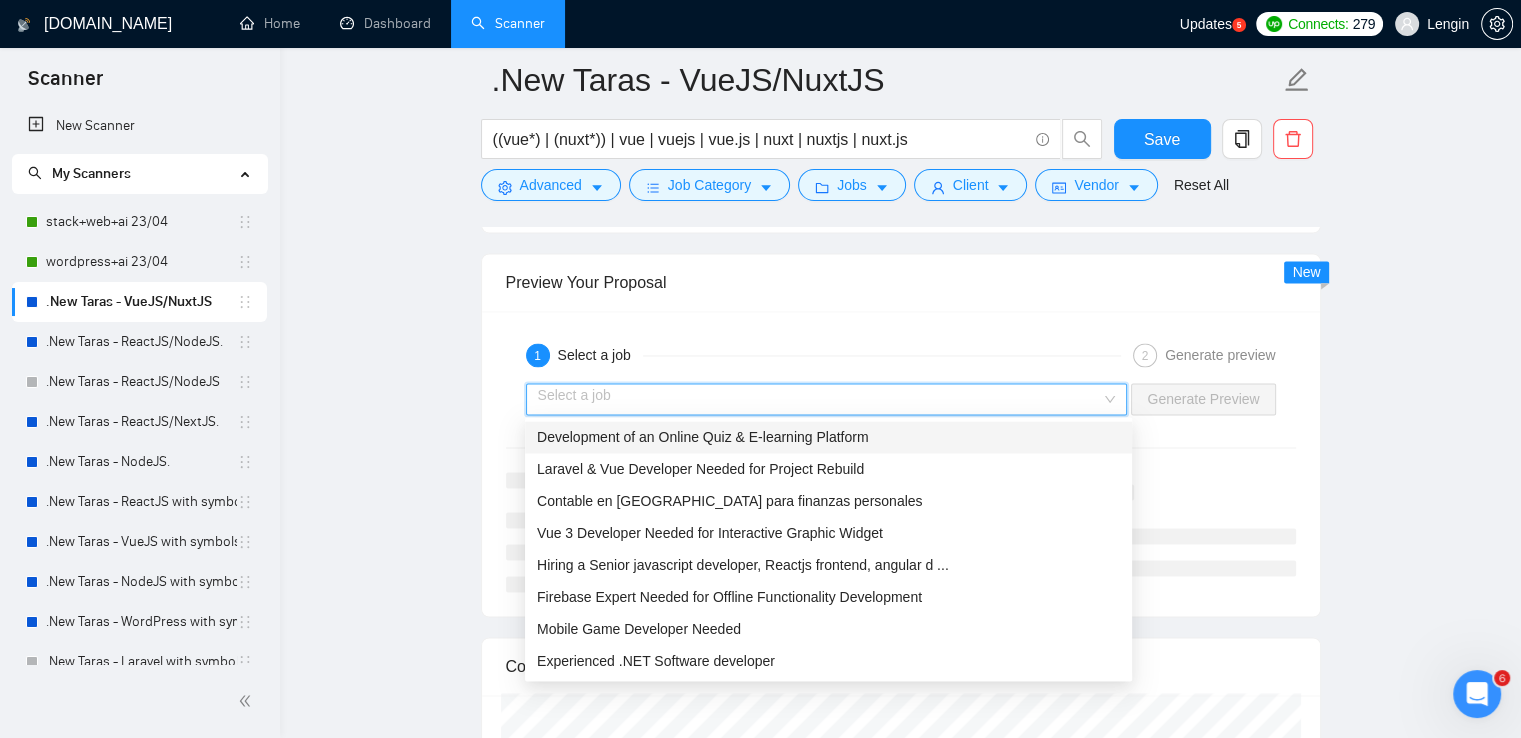 click on ".New Taras - VueJS/NuxtJS ((vue*) | (nuxt*)) | vue | vuejs | vue.js | nuxt | nuxtjs | nuxt.js Save Advanced   Job Category   Jobs   Client   Vendor   Reset All Preview Results Insights NEW Alerts Auto Bidder Auto Bidding Enabled Auto Bidding Enabled: OFF Auto Bidder Schedule Auto Bidding Type: Automated (recommended) Semi-automated Auto Bidding Schedule: 24/7 Custom Custom Auto Bidder Schedule Repeat every week [DATE] [DATE] [DATE] [DATE] [DATE] [DATE] [DATE] Active Hours ( [GEOGRAPHIC_DATA]/[GEOGRAPHIC_DATA] ): From: 00:00 To: 08:00 ( 8  hours) [GEOGRAPHIC_DATA]/[GEOGRAPHIC_DATA] Auto Bidding Type Select your bidding algorithm: Choose the algorithm for you bidding. The price per proposal does not include your connects expenditure. Template Bidder Works great for narrow segments and short cover letters that don't change. 0.50  credits / proposal Sardor AI 🤖 Personalise your cover letter with ai [placeholders] 1.00  credits / proposal Experimental Laziza AI  👑   NEW   Learn more 2.00  credits / proposal 122.16 credits savings Select team:" at bounding box center (900, -385) 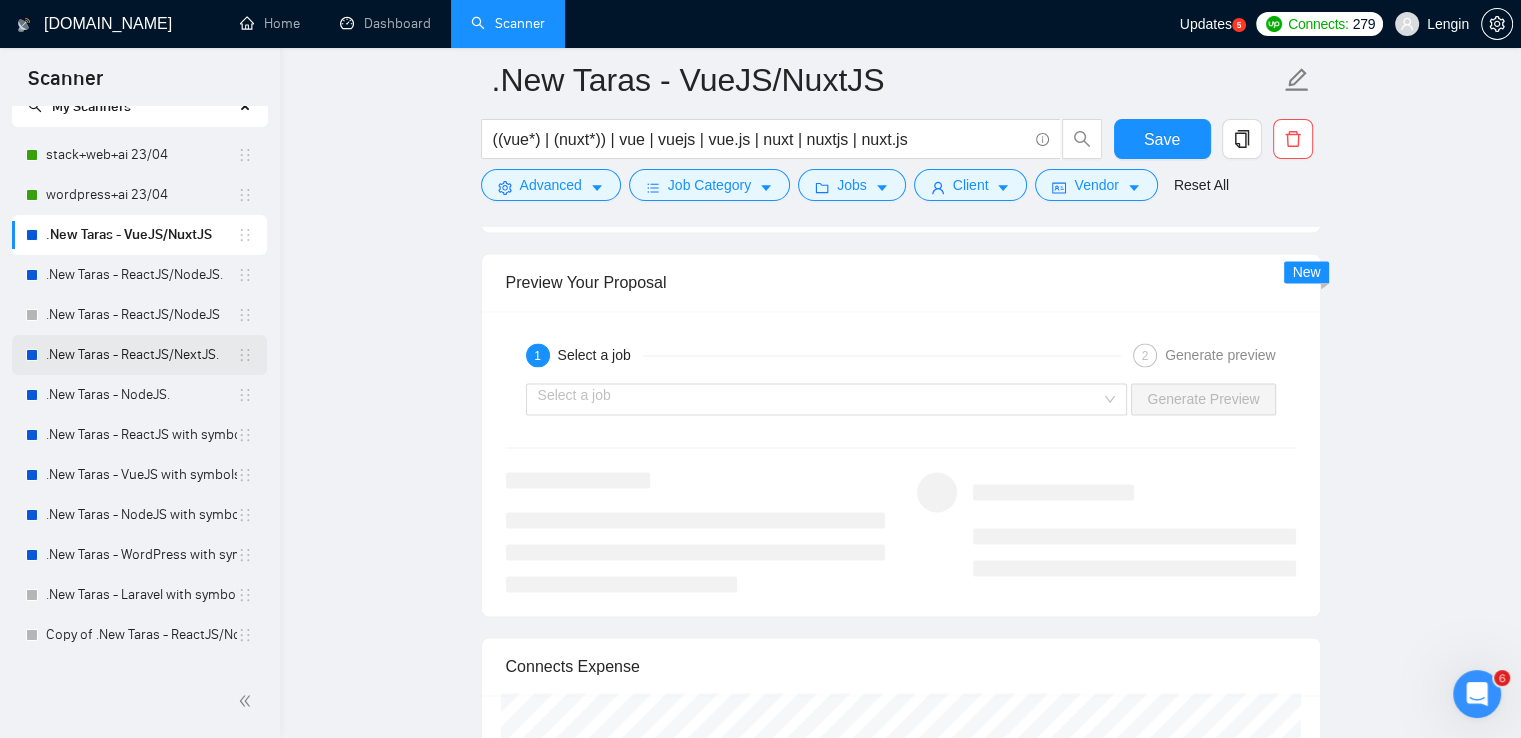 scroll, scrollTop: 0, scrollLeft: 0, axis: both 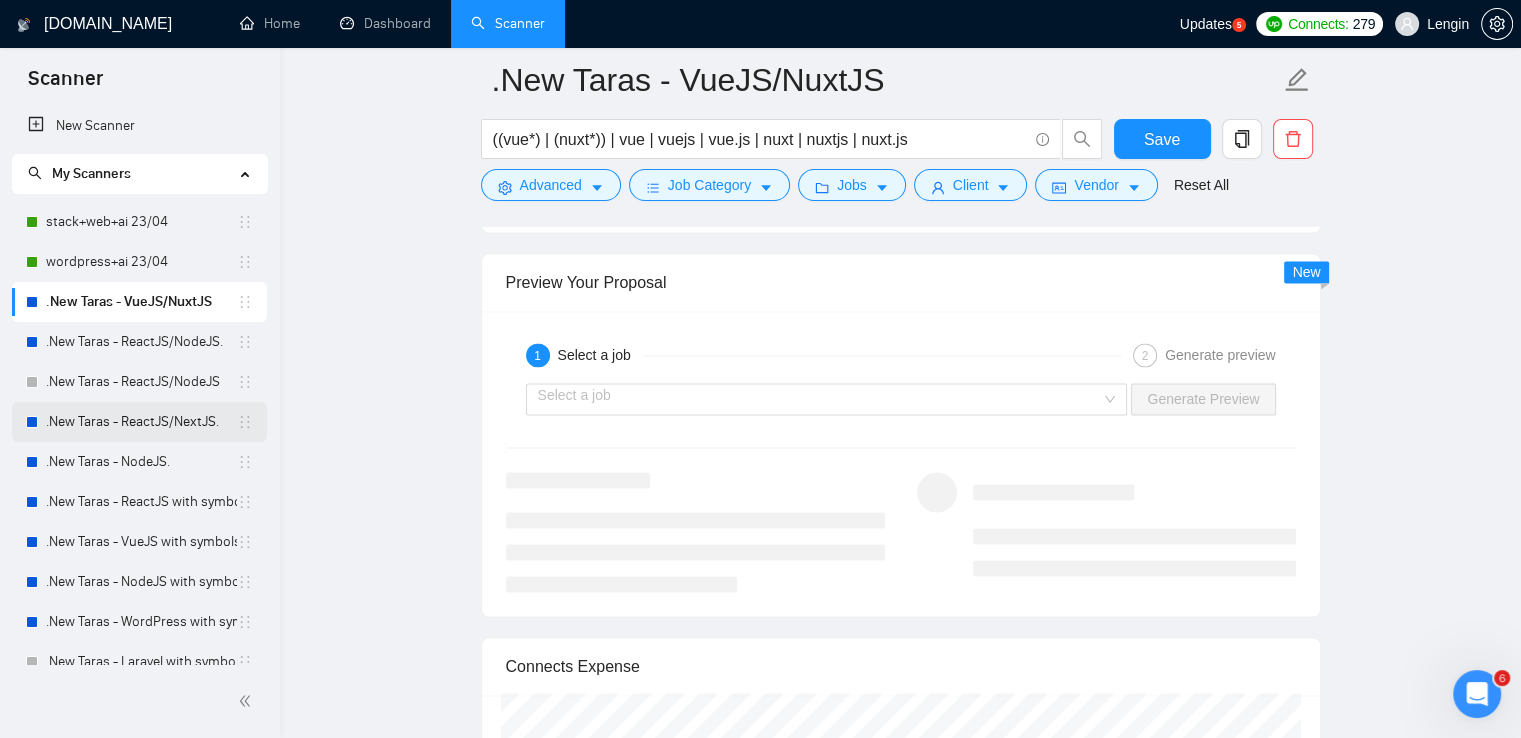click on ".New Taras - ReactJS/NextJS." at bounding box center (141, 422) 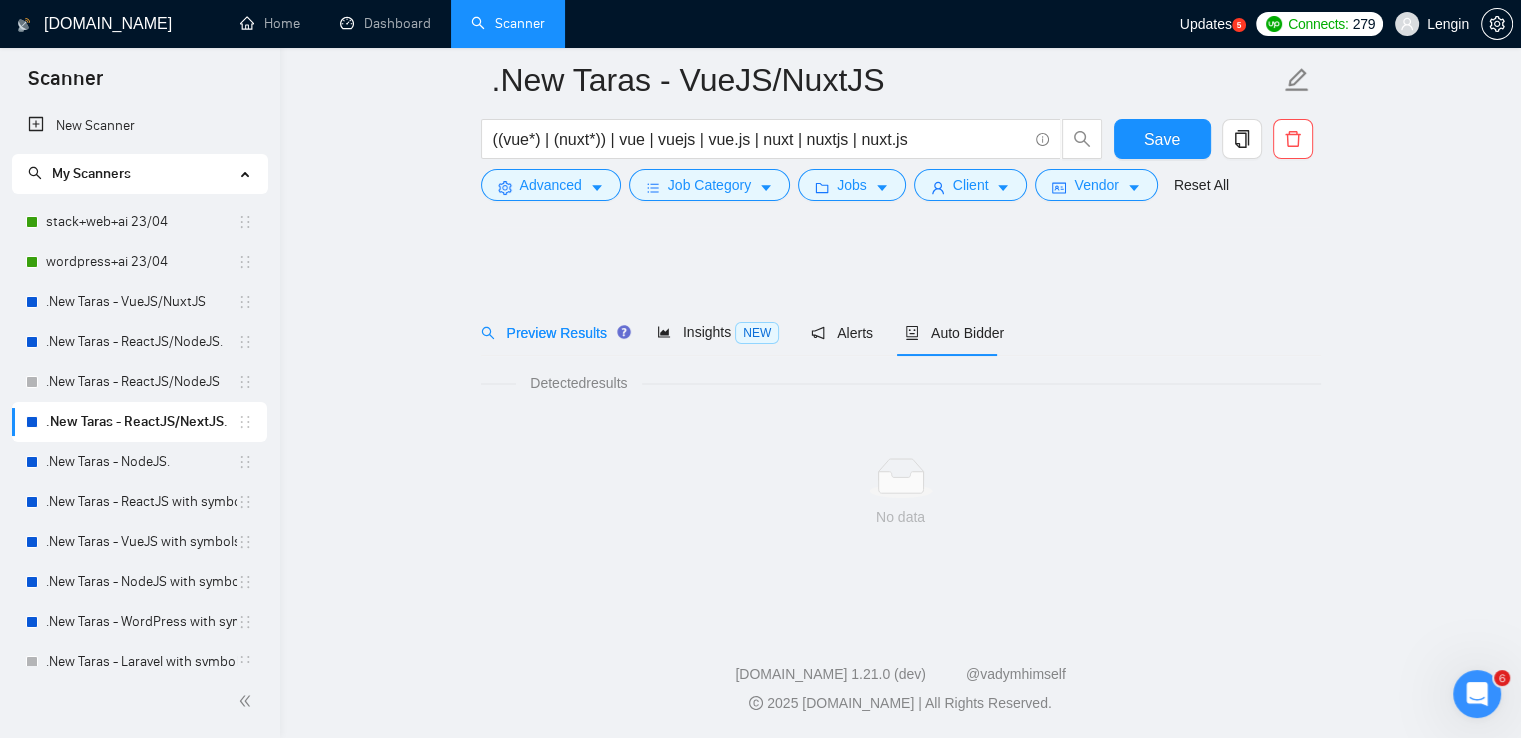 scroll, scrollTop: 0, scrollLeft: 0, axis: both 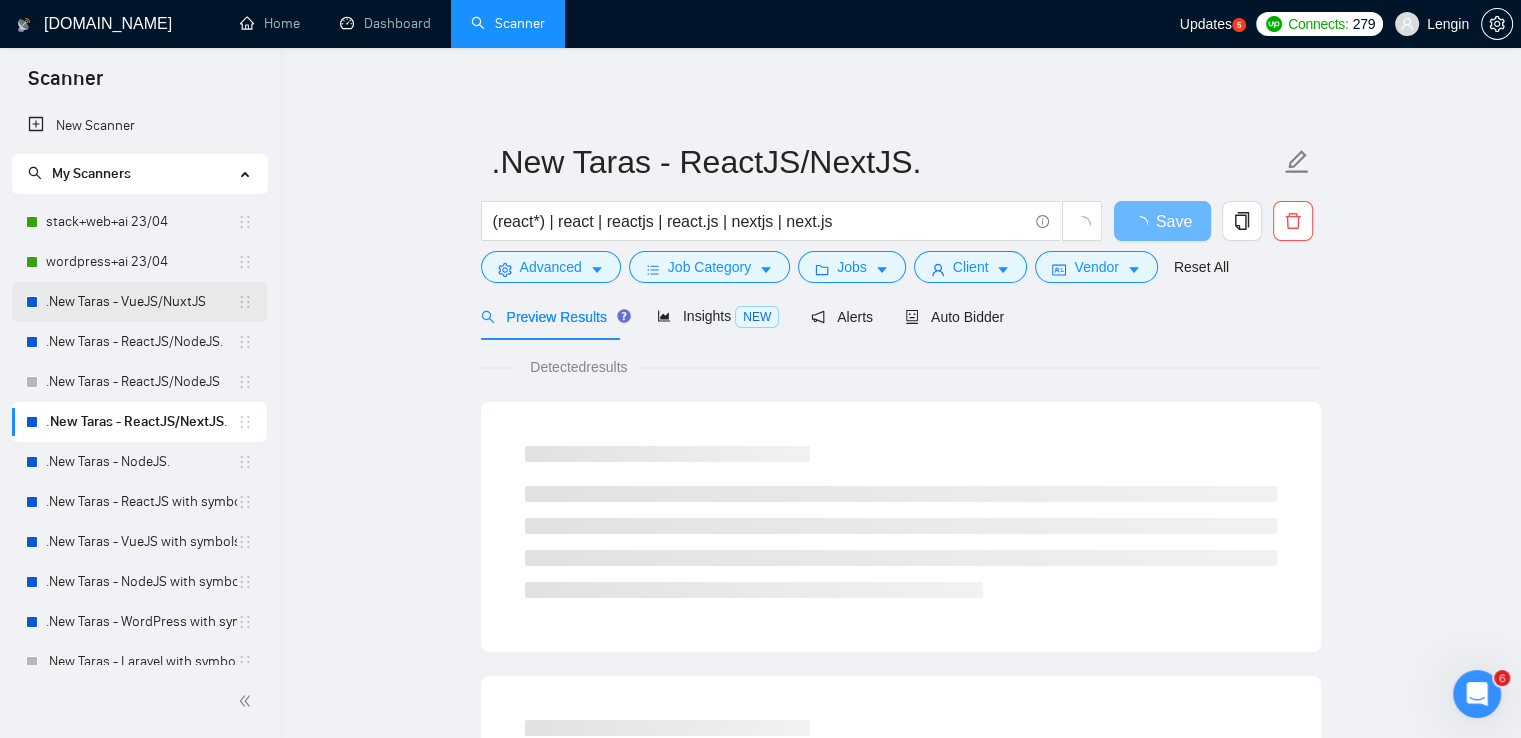 click on ".New Taras - VueJS/NuxtJS" at bounding box center (141, 302) 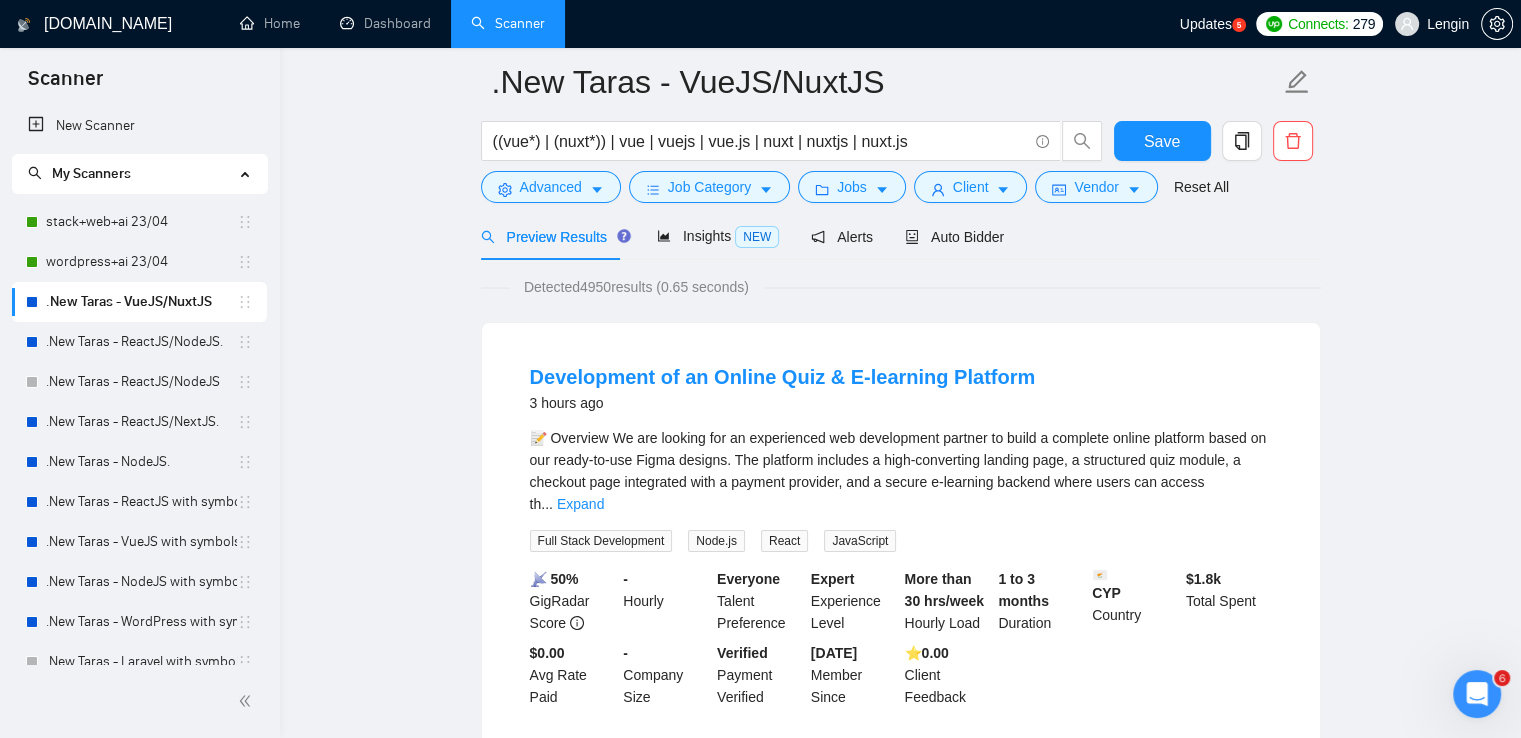 scroll, scrollTop: 0, scrollLeft: 0, axis: both 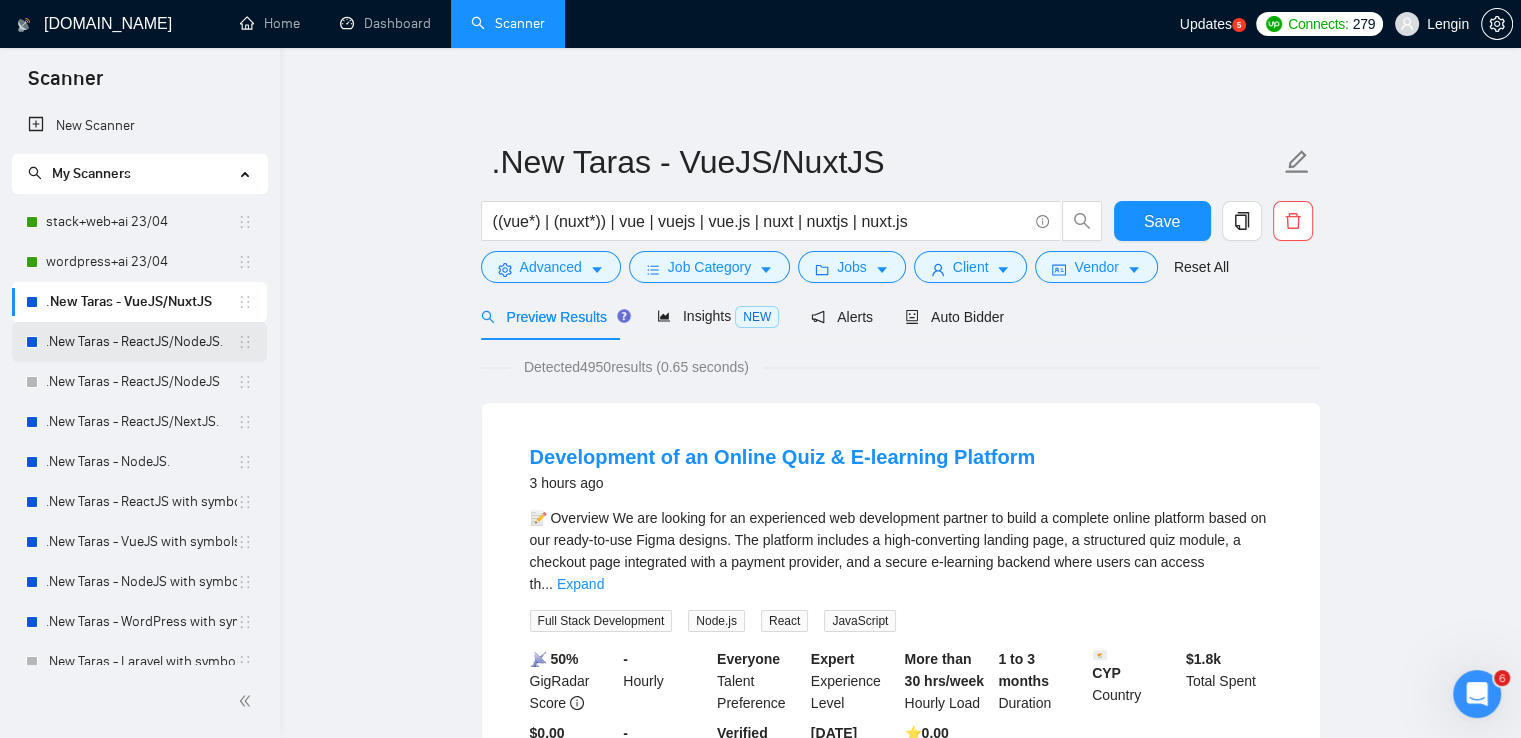 click on ".New Taras - ReactJS/NodeJS." at bounding box center [141, 342] 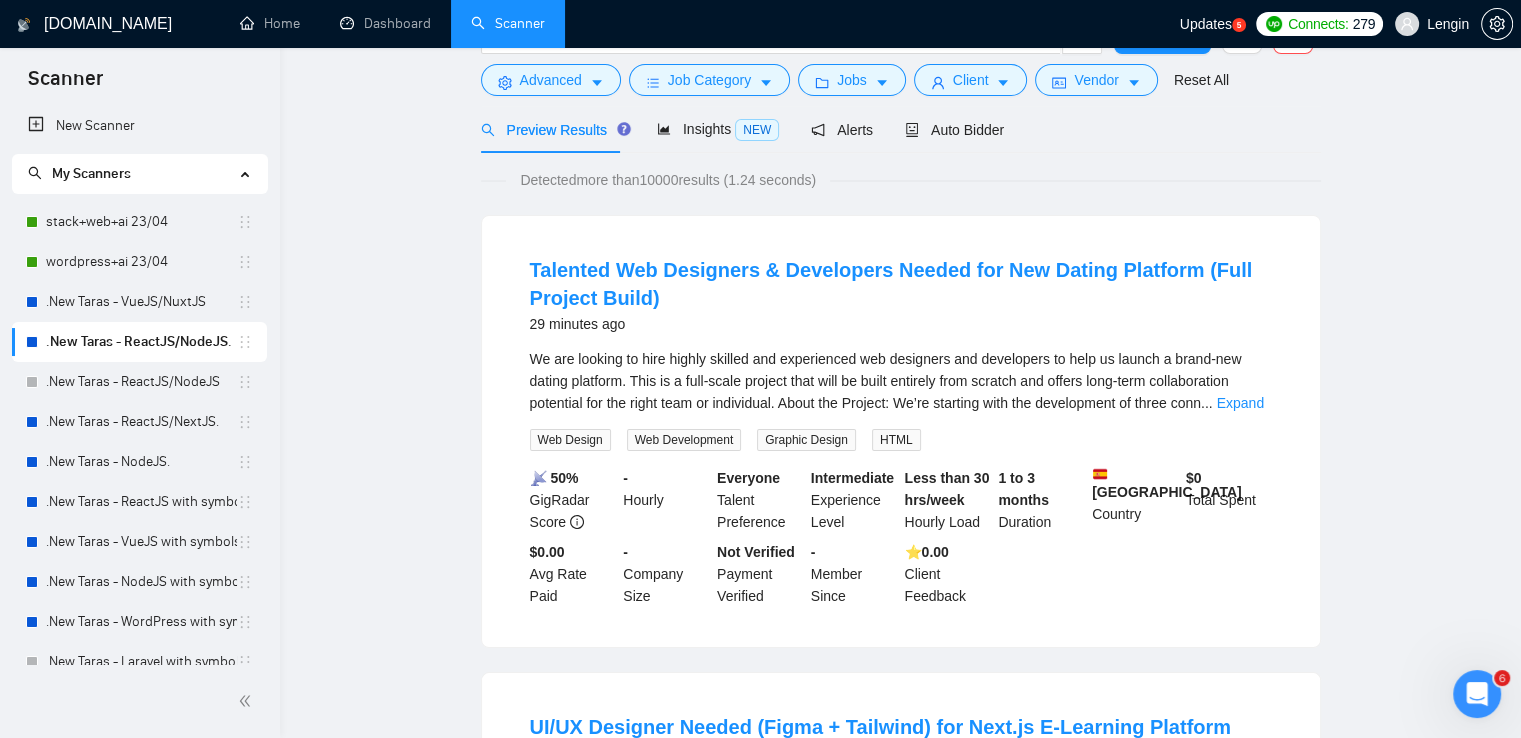 scroll, scrollTop: 0, scrollLeft: 0, axis: both 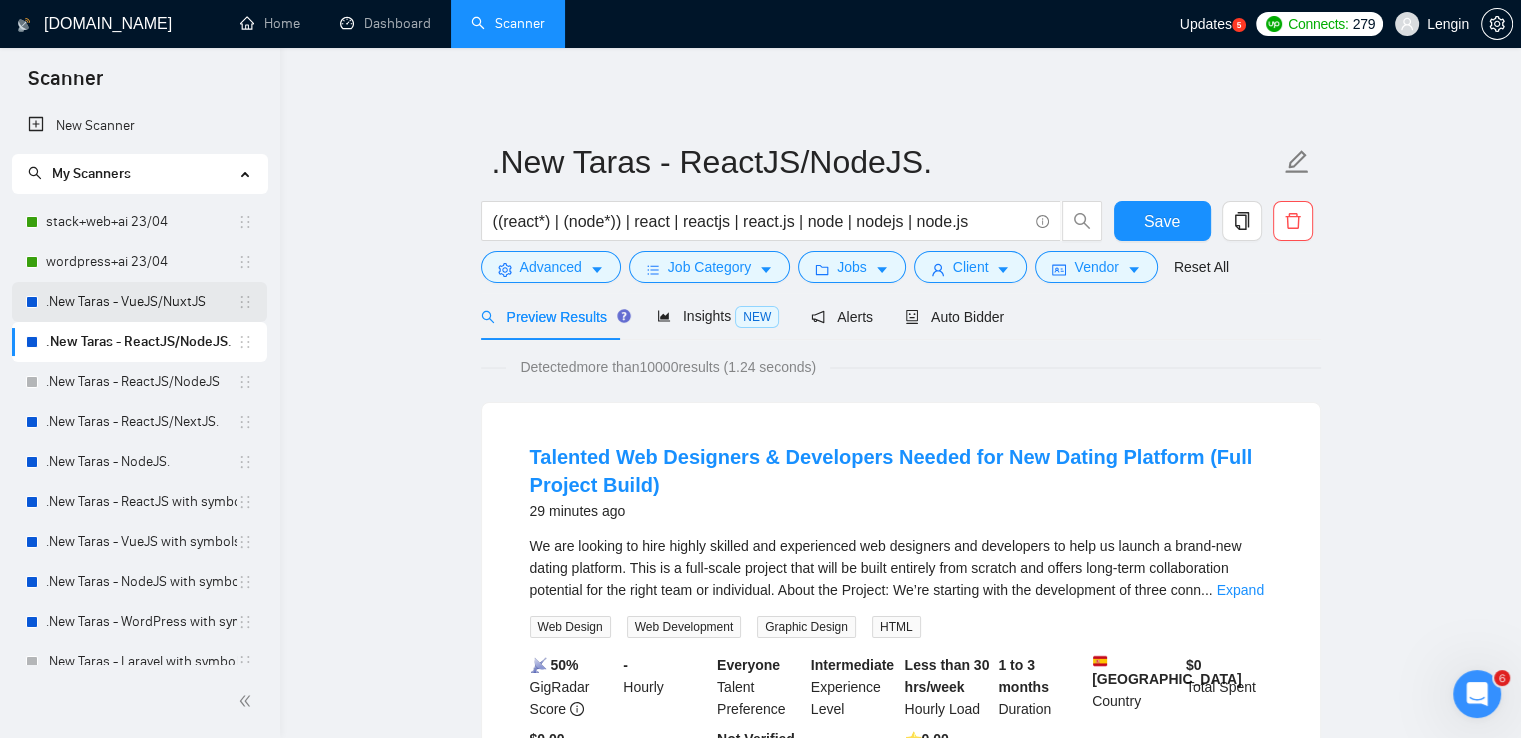 click on ".New Taras - VueJS/NuxtJS" at bounding box center (141, 302) 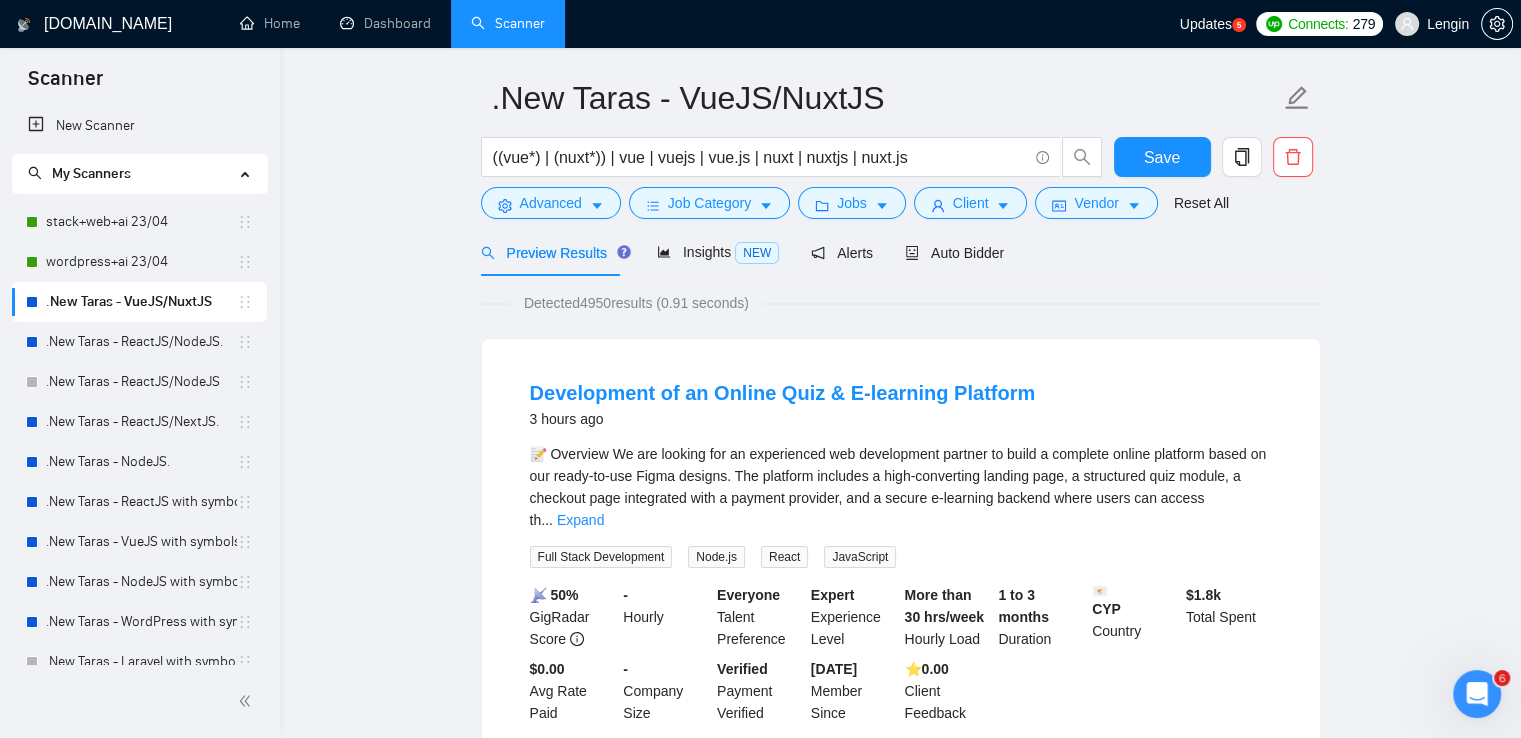 scroll, scrollTop: 0, scrollLeft: 0, axis: both 